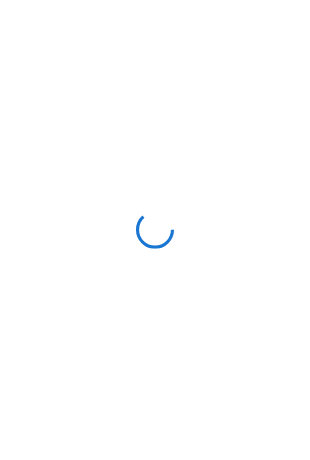 scroll, scrollTop: 0, scrollLeft: 0, axis: both 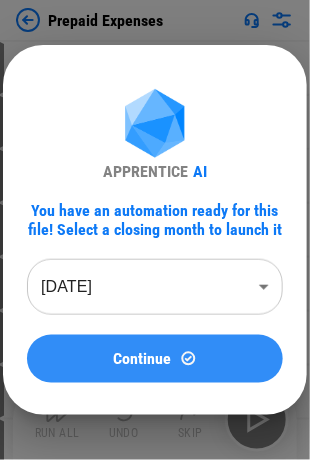 click at bounding box center (188, 358) 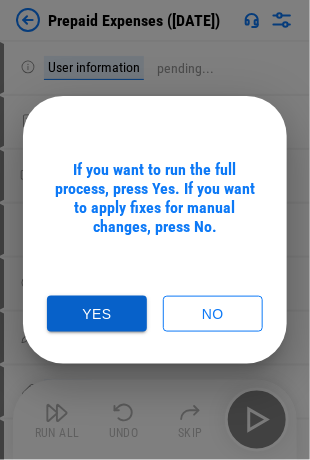 click on "Yes" at bounding box center (97, 314) 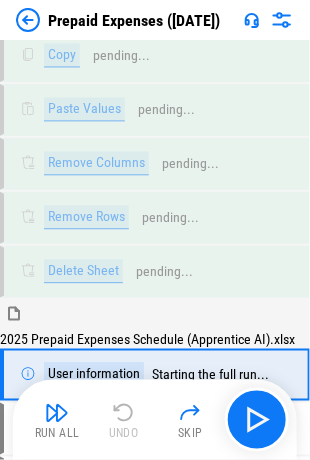scroll, scrollTop: 5051, scrollLeft: 0, axis: vertical 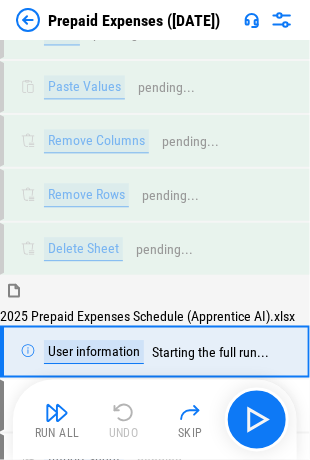 click at bounding box center (57, 413) 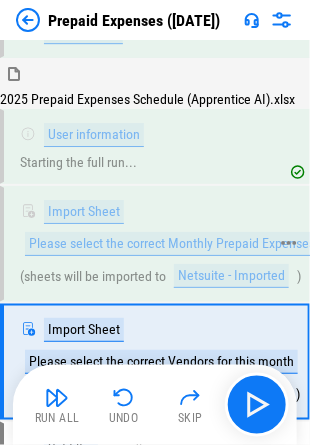 scroll, scrollTop: 5311, scrollLeft: 0, axis: vertical 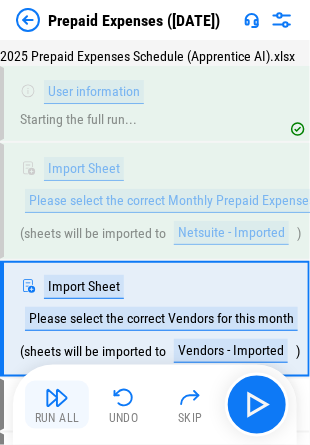 click on "Run All" at bounding box center (57, 405) 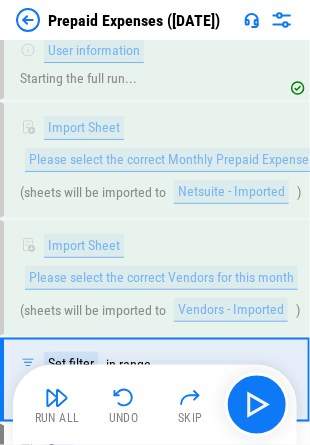 scroll, scrollTop: 5412, scrollLeft: 0, axis: vertical 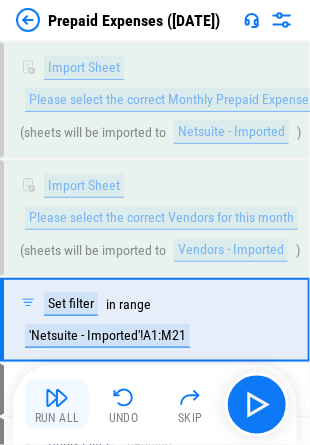 click at bounding box center [57, 398] 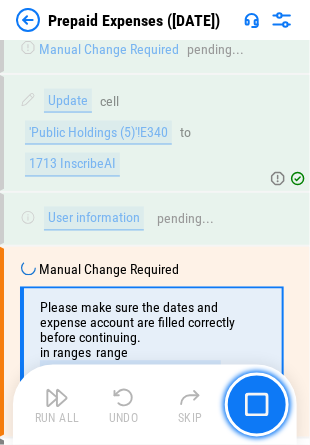 scroll, scrollTop: 8794, scrollLeft: 0, axis: vertical 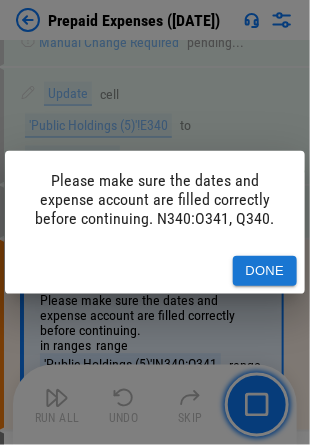 click on "Done" at bounding box center [265, 271] 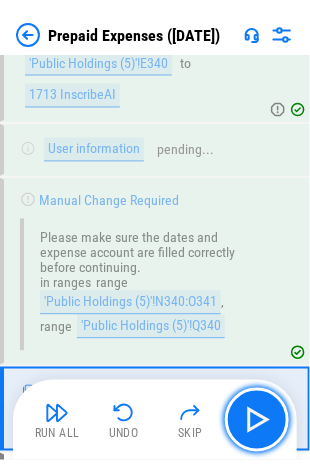 scroll, scrollTop: 8929, scrollLeft: 0, axis: vertical 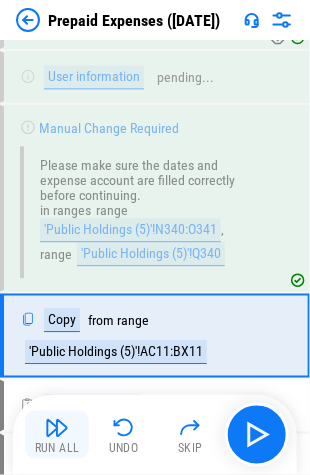 click at bounding box center (57, 428) 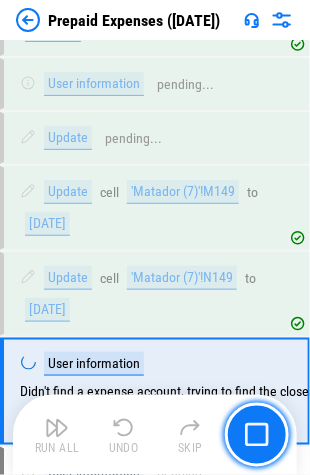 scroll, scrollTop: 11630, scrollLeft: 0, axis: vertical 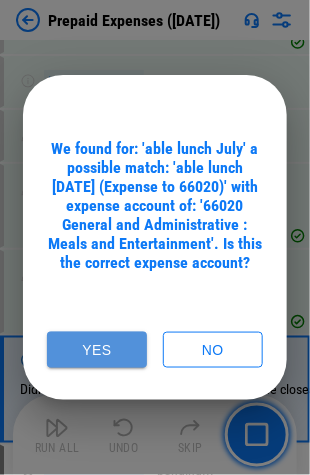 click on "Yes" at bounding box center [97, 350] 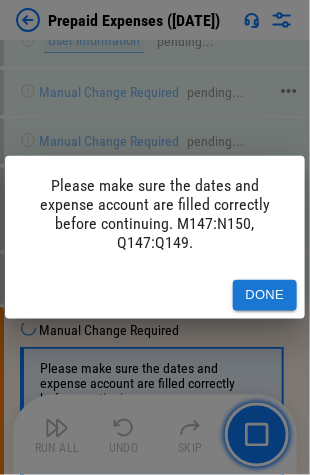 scroll, scrollTop: 12289, scrollLeft: 0, axis: vertical 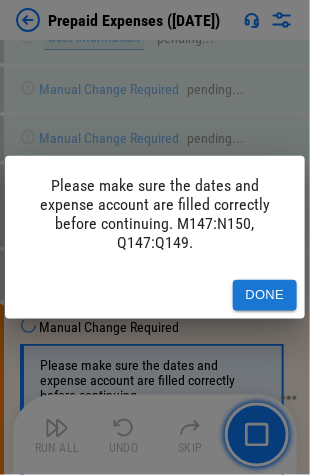 click on "Done" at bounding box center (265, 295) 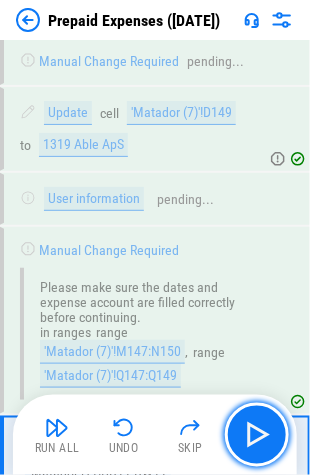 scroll, scrollTop: 12424, scrollLeft: 0, axis: vertical 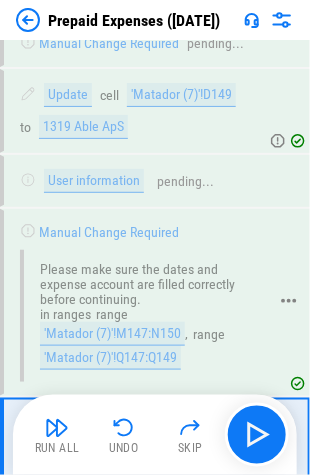 drag, startPoint x: 319, startPoint y: 11, endPoint x: 86, endPoint y: 224, distance: 315.68655 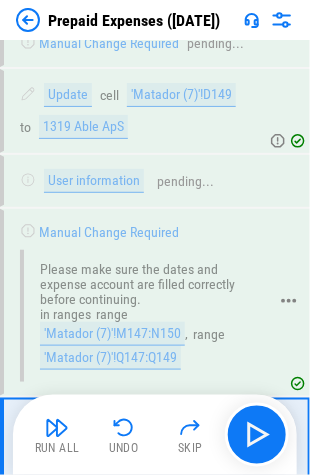 scroll, scrollTop: 12384, scrollLeft: 0, axis: vertical 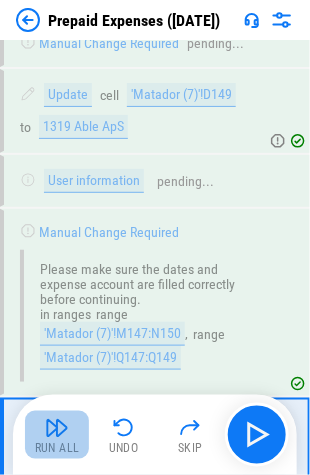 click at bounding box center [57, 428] 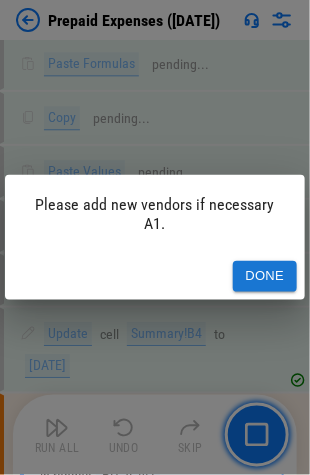 scroll, scrollTop: 15971, scrollLeft: 0, axis: vertical 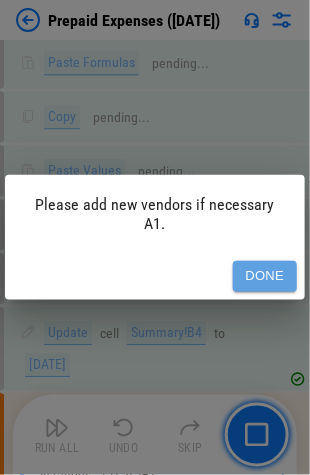 click on "Done" at bounding box center (265, 276) 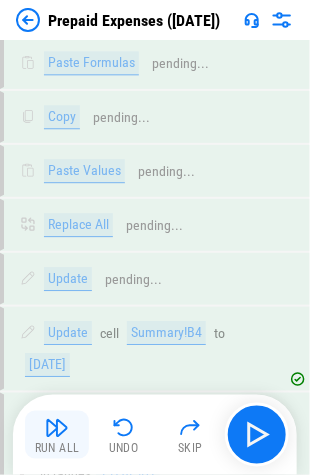 click at bounding box center [57, 428] 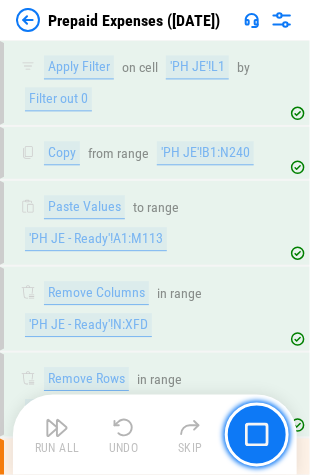 scroll, scrollTop: 16726, scrollLeft: 0, axis: vertical 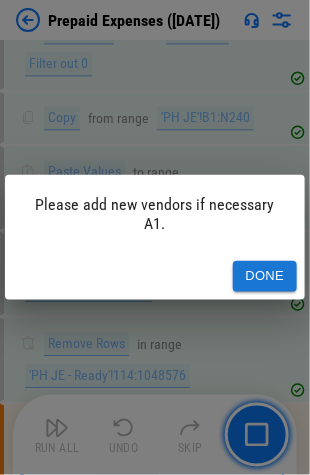 click on "Done" at bounding box center [265, 276] 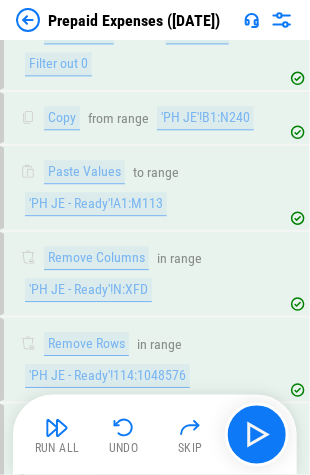 click at bounding box center (57, 428) 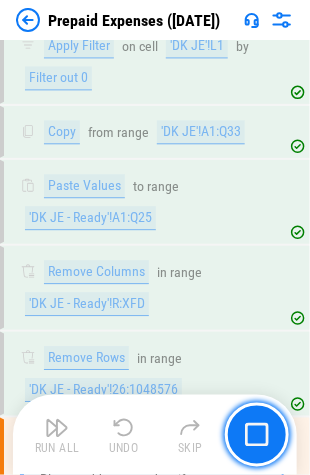 scroll, scrollTop: 17481, scrollLeft: 0, axis: vertical 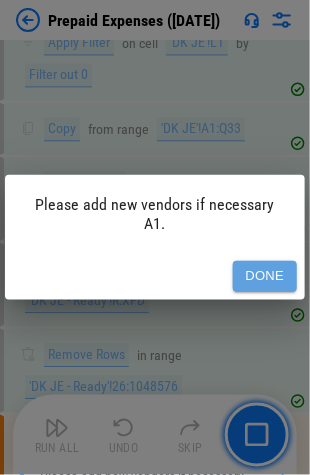 click on "Done" at bounding box center (265, 276) 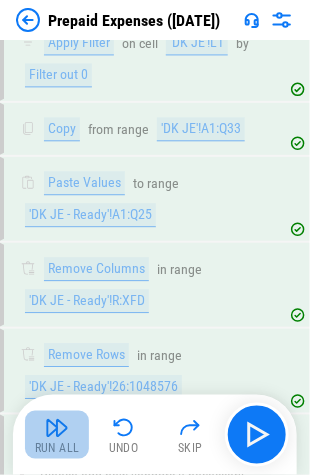 click on "Run All" at bounding box center [57, 435] 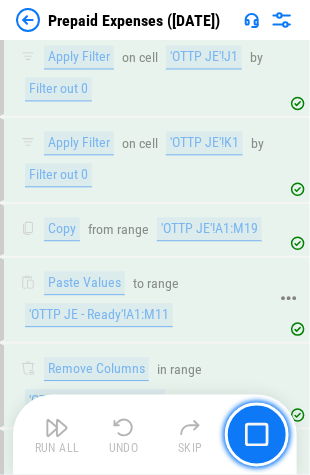 scroll, scrollTop: 18281, scrollLeft: 0, axis: vertical 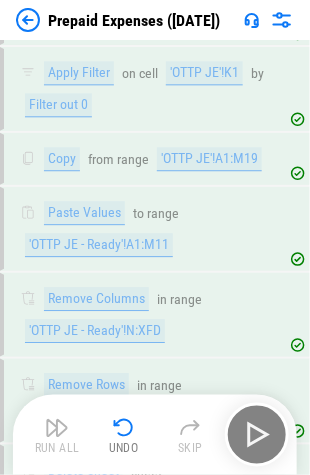 click at bounding box center (28, 20) 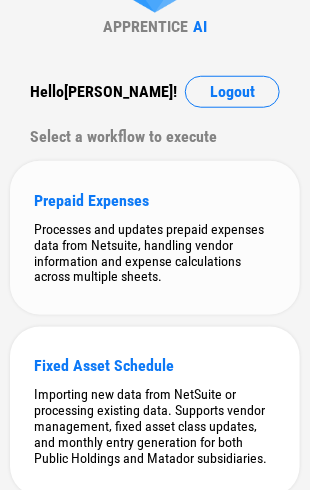 scroll, scrollTop: 100, scrollLeft: 0, axis: vertical 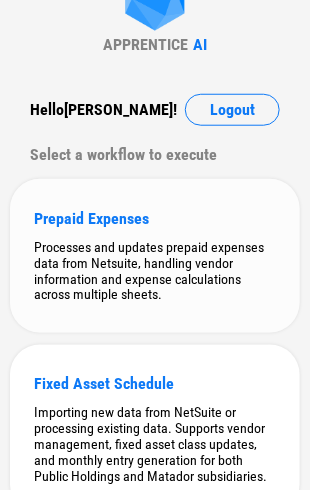 click on "Processes and updates prepaid expenses data from Netsuite, handling vendor information and expense calculations across multiple sheets." at bounding box center (155, 271) 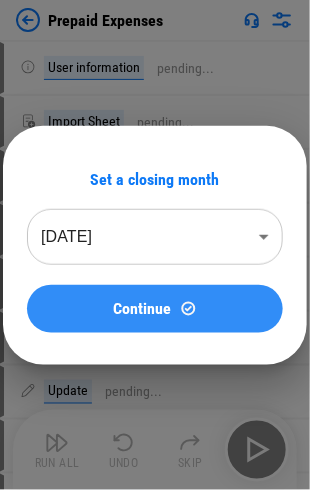click at bounding box center (188, 308) 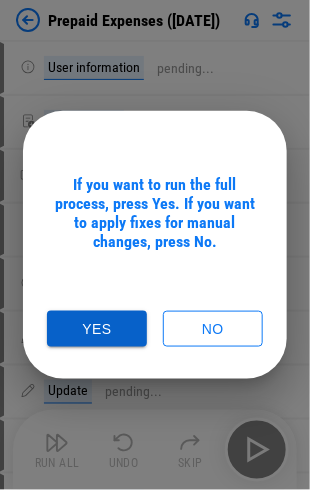 click on "Yes" at bounding box center [97, 329] 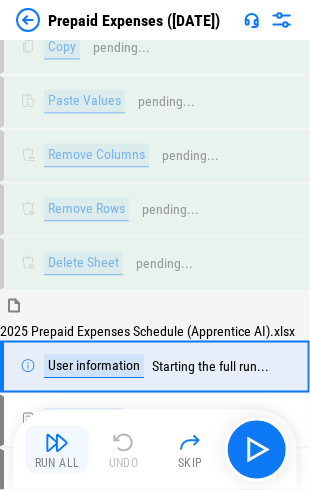 click at bounding box center (57, 443) 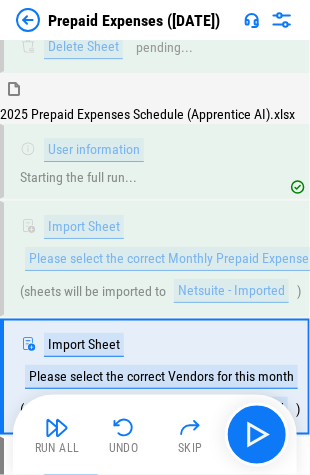 scroll, scrollTop: 5296, scrollLeft: 0, axis: vertical 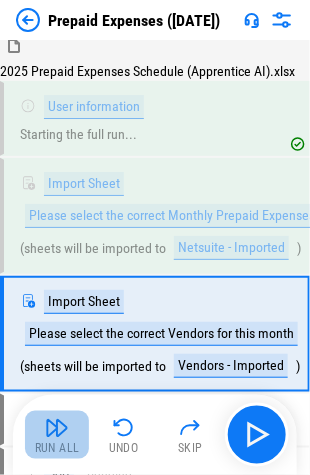 click at bounding box center (57, 428) 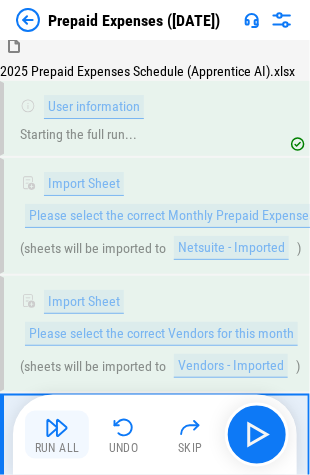 click at bounding box center [57, 428] 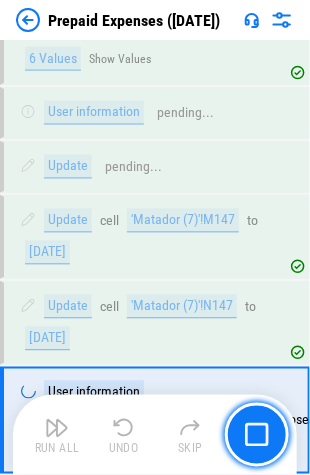 scroll, scrollTop: 11141, scrollLeft: 0, axis: vertical 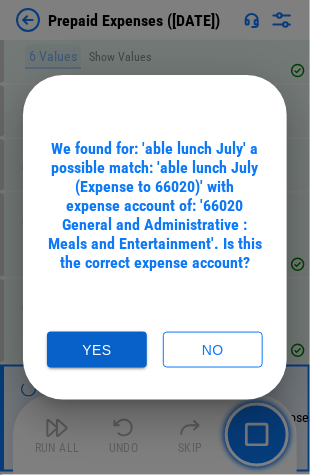 click on "Yes" at bounding box center (97, 350) 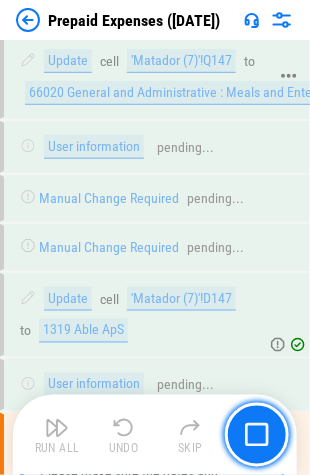 scroll, scrollTop: 11800, scrollLeft: 0, axis: vertical 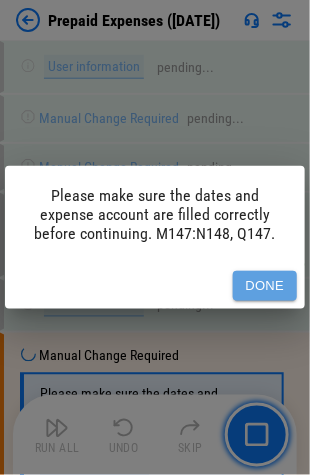 click on "Done" at bounding box center (265, 286) 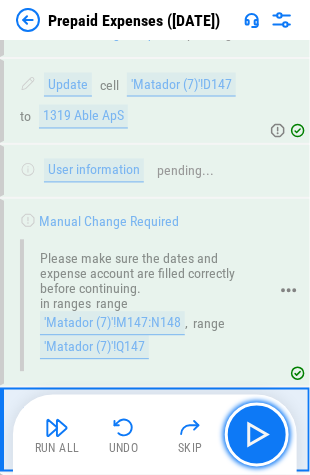 scroll, scrollTop: 11936, scrollLeft: 0, axis: vertical 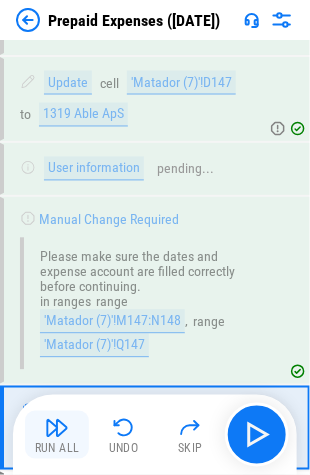 click at bounding box center [57, 428] 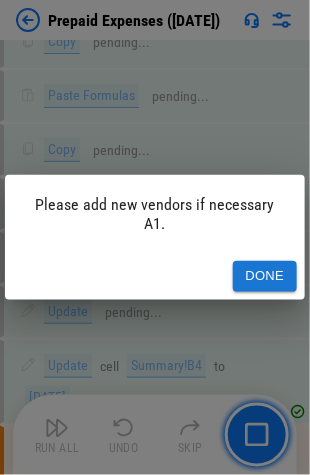scroll, scrollTop: 15482, scrollLeft: 0, axis: vertical 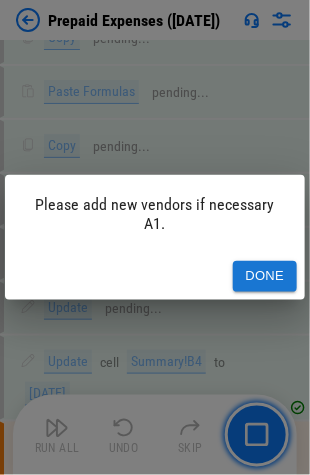 click on "Done" at bounding box center [265, 276] 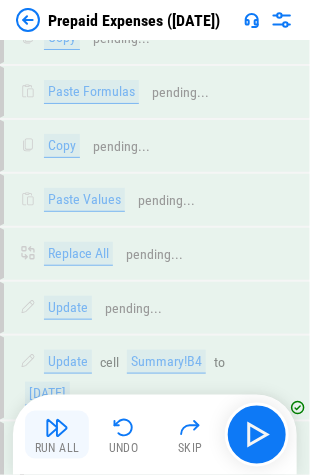 click at bounding box center [57, 428] 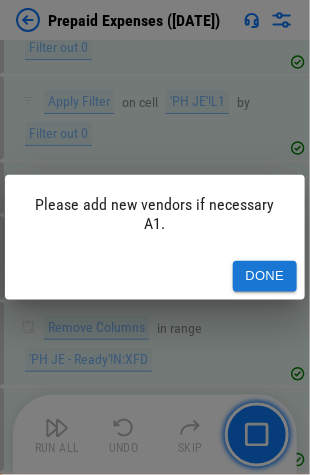 scroll, scrollTop: 16237, scrollLeft: 0, axis: vertical 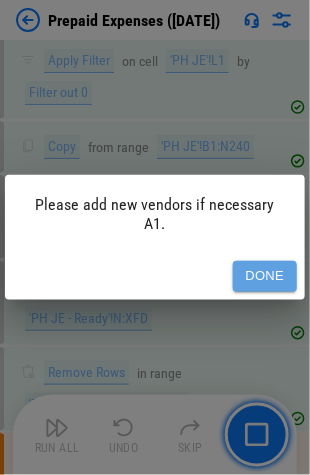 click on "Done" at bounding box center [265, 276] 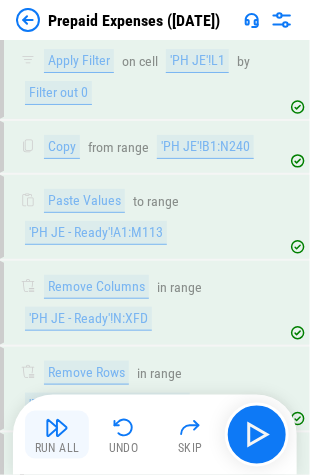 click at bounding box center (57, 428) 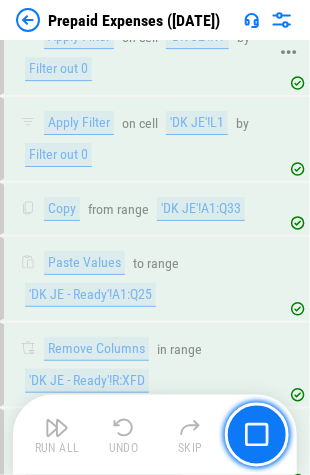 scroll, scrollTop: 16992, scrollLeft: 0, axis: vertical 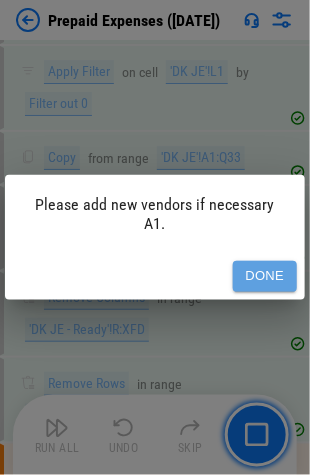 click on "Done" at bounding box center (265, 276) 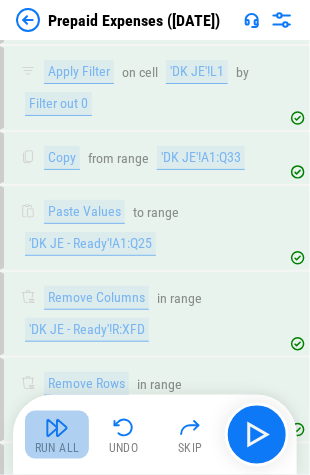 click at bounding box center [57, 428] 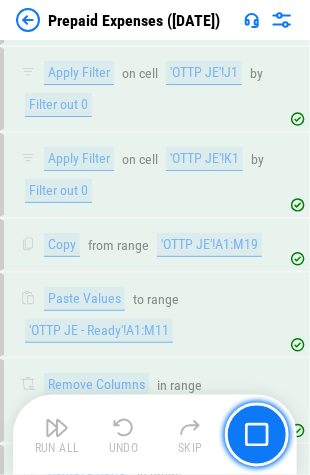 scroll, scrollTop: 17792, scrollLeft: 0, axis: vertical 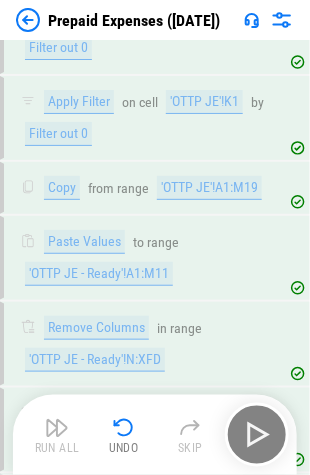 click at bounding box center [28, 20] 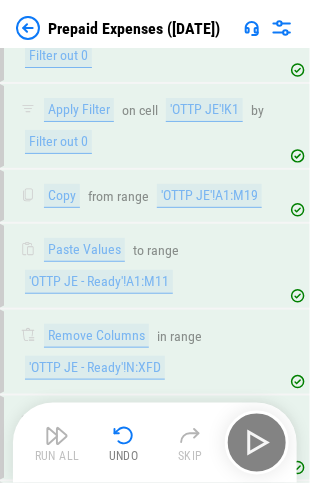 scroll, scrollTop: 0, scrollLeft: 0, axis: both 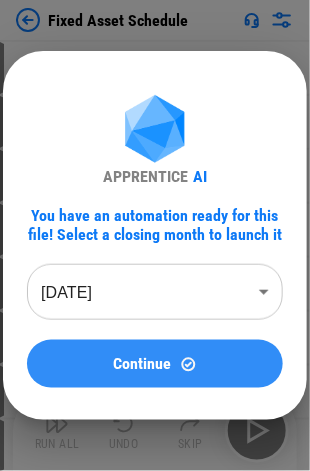 click on "Continue" at bounding box center (143, 364) 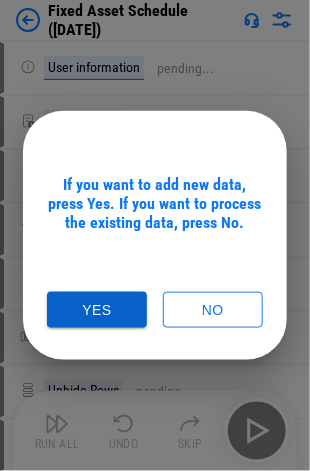 click on "Yes" at bounding box center (97, 310) 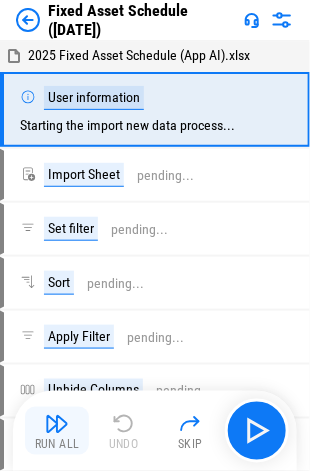 click at bounding box center [57, 424] 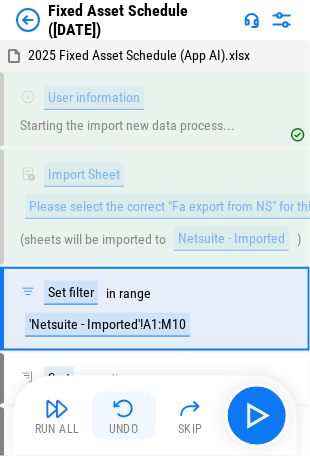 click at bounding box center (124, 409) 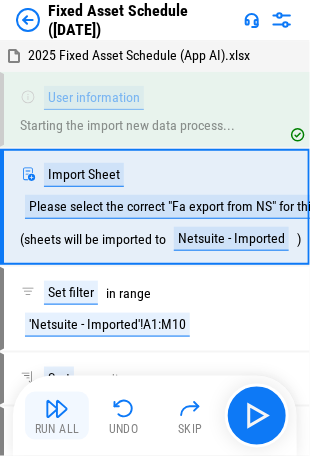click on "Run All" at bounding box center [57, 416] 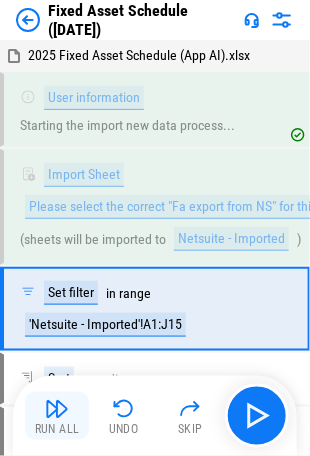 click at bounding box center [57, 409] 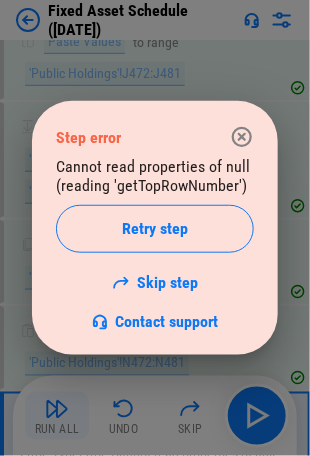 scroll, scrollTop: 2400, scrollLeft: 0, axis: vertical 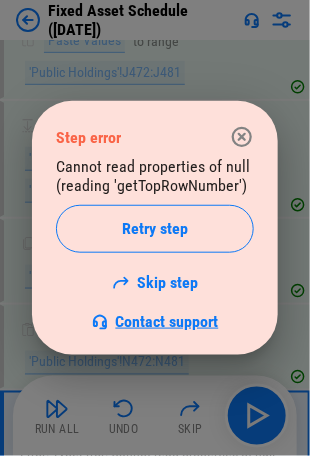 click on "Contact support" at bounding box center [167, 321] 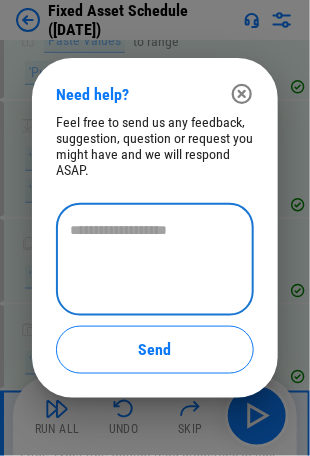 click at bounding box center [155, 260] 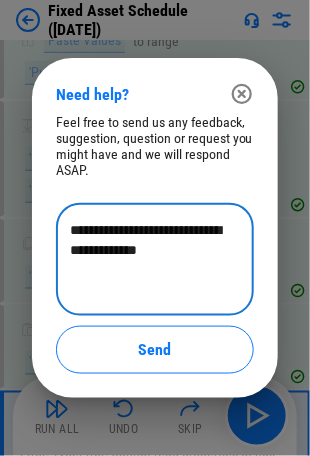 click on "**********" at bounding box center [155, 260] 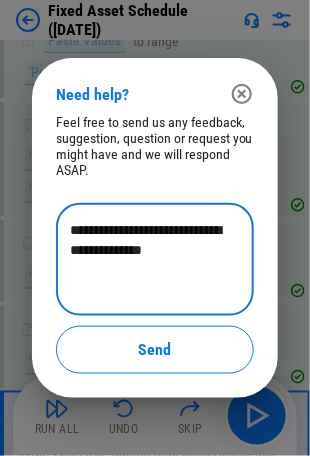 click on "**********" at bounding box center (155, 260) 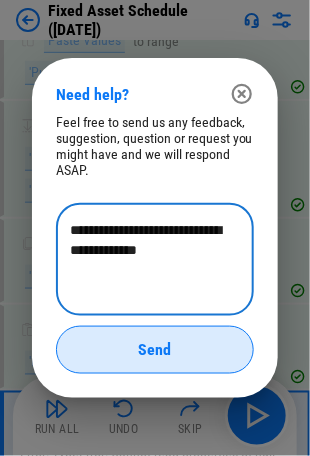 type on "**********" 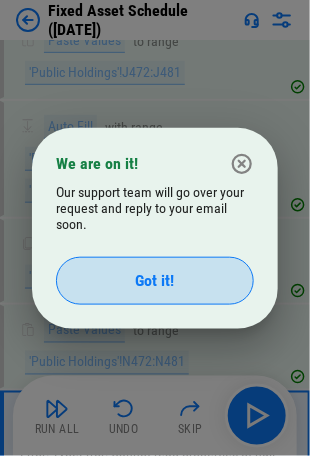 click on "Got it!" at bounding box center [155, 281] 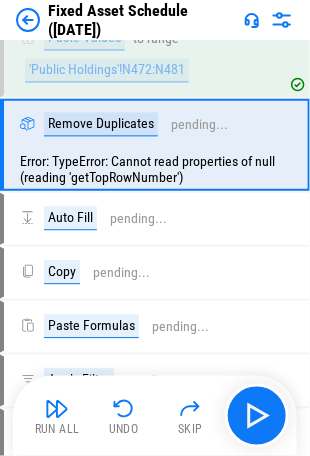 scroll, scrollTop: 2800, scrollLeft: 0, axis: vertical 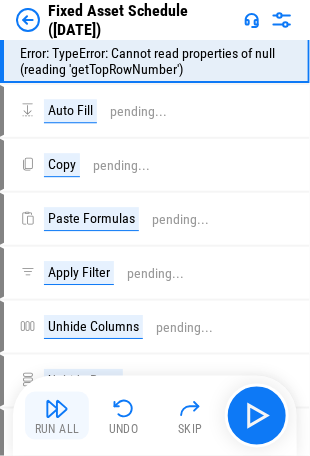 click at bounding box center (57, 409) 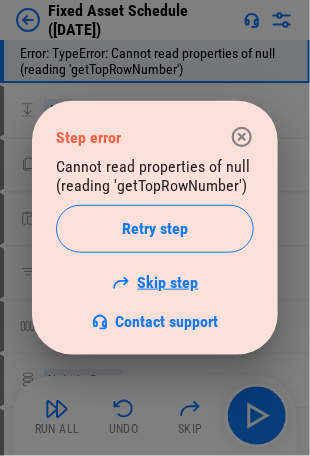 click on "Skip step" at bounding box center (155, 282) 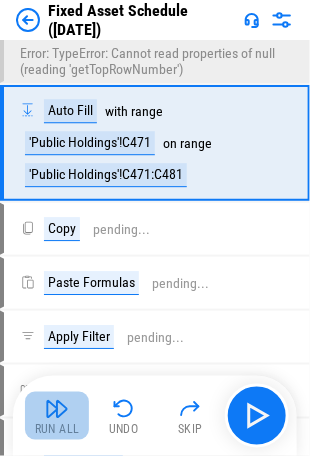 click on "Run All" at bounding box center (57, 430) 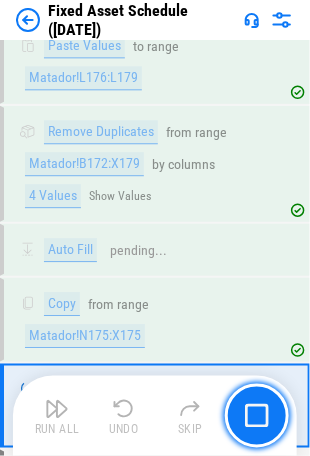scroll, scrollTop: 5208, scrollLeft: 0, axis: vertical 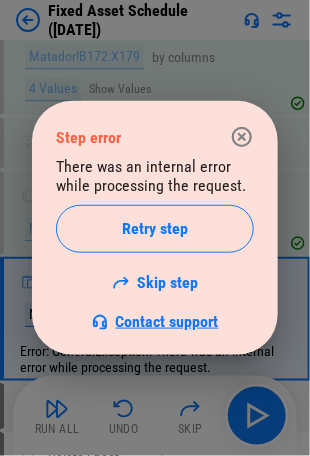 click on "Contact support" at bounding box center (167, 321) 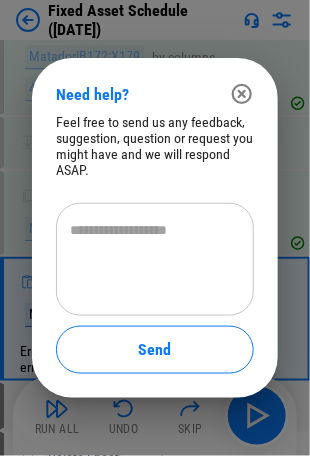 click at bounding box center [155, 260] 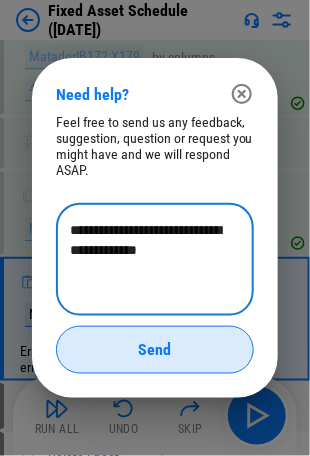 type on "**********" 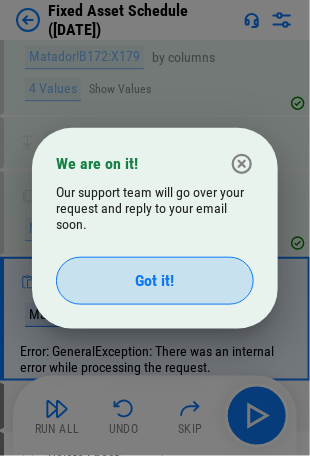 click on "Got it!" at bounding box center [155, 281] 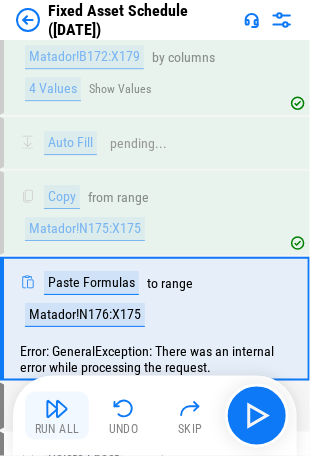 click at bounding box center [57, 409] 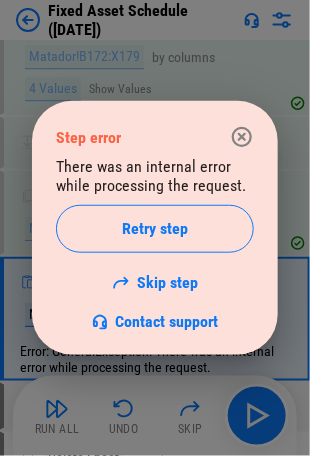 click on "Skip step" at bounding box center [155, 282] 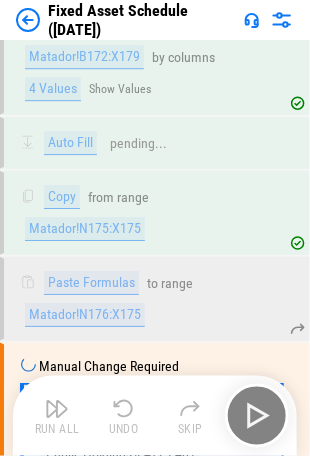 scroll, scrollTop: 5325, scrollLeft: 0, axis: vertical 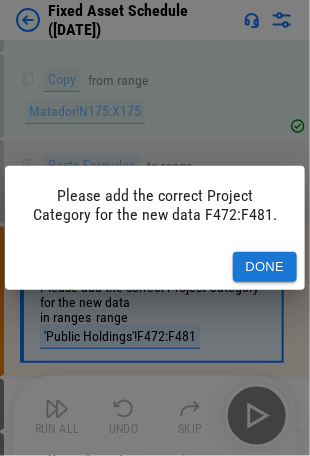 click on "Done" at bounding box center (265, 267) 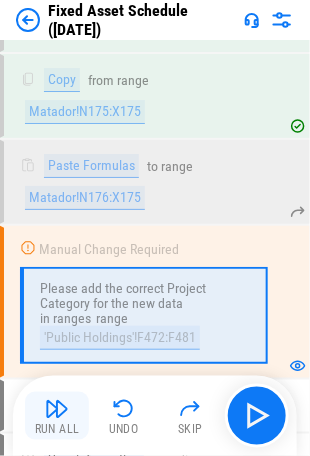 click on "Run All" at bounding box center [57, 430] 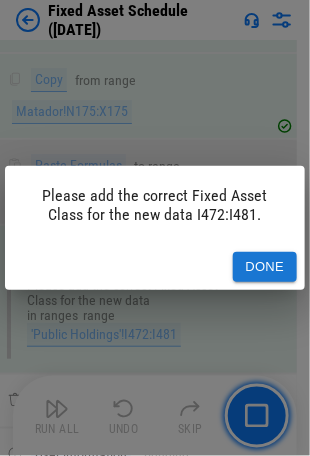 scroll, scrollTop: 5325, scrollLeft: 0, axis: vertical 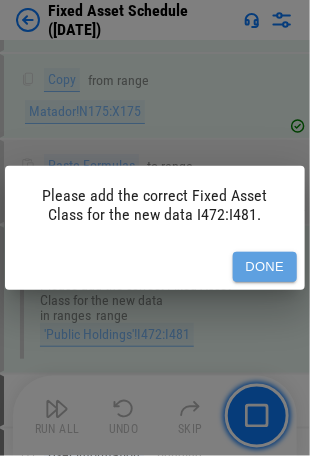 click on "Done" at bounding box center (265, 267) 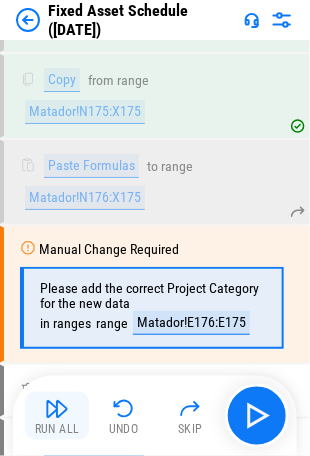 click at bounding box center [57, 409] 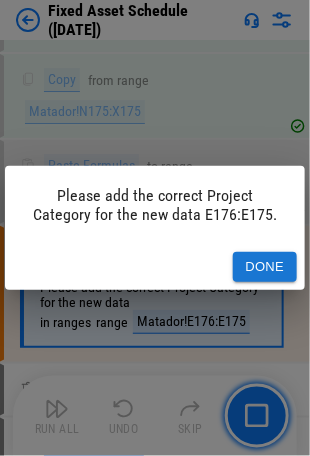 click on "Done" at bounding box center [265, 267] 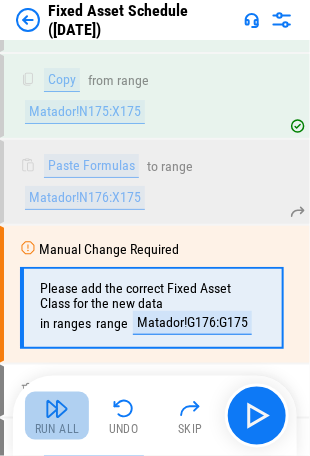 click at bounding box center (57, 409) 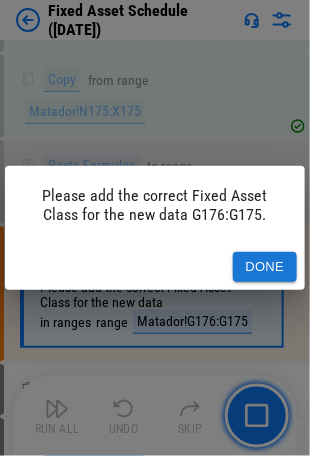 click on "Done" at bounding box center [265, 267] 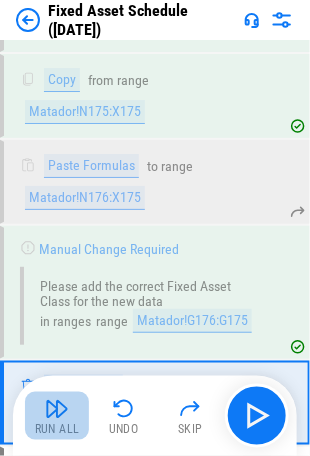 click on "Run All" at bounding box center [57, 430] 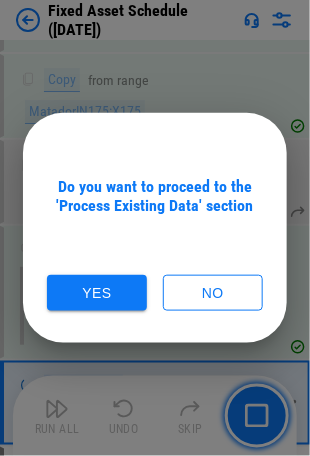 click on "Yes" at bounding box center (97, 293) 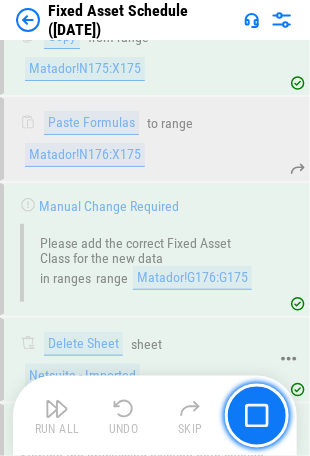 scroll, scrollTop: 5603, scrollLeft: 0, axis: vertical 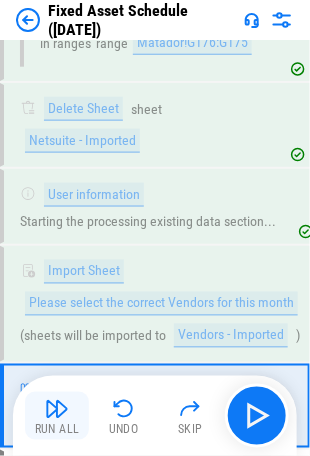 click on "Run All" at bounding box center (57, 430) 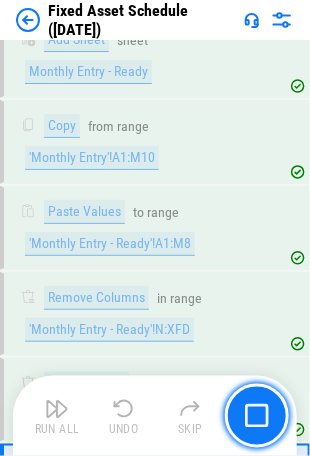 scroll, scrollTop: 7753, scrollLeft: 0, axis: vertical 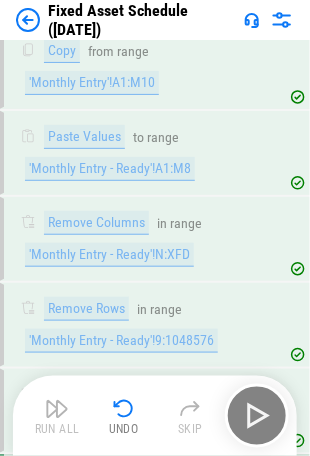 click at bounding box center (28, 20) 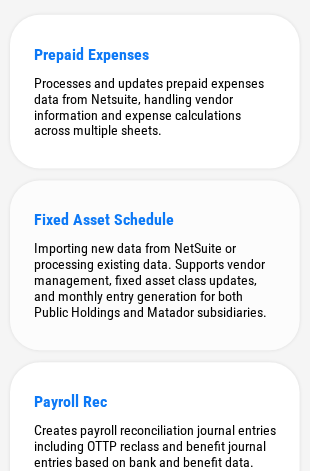 scroll, scrollTop: 300, scrollLeft: 0, axis: vertical 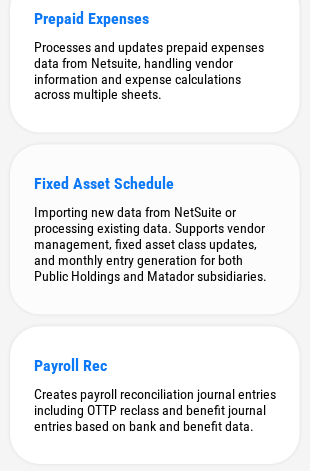 click on "Importing new data from NetSuite or processing existing data. Supports vendor management, fixed asset class updates, and monthly entry generation for both Public Holdings and Matador subsidiaries." at bounding box center [155, 245] 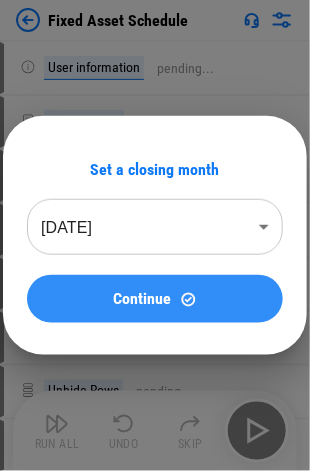 click on "Continue" at bounding box center [143, 299] 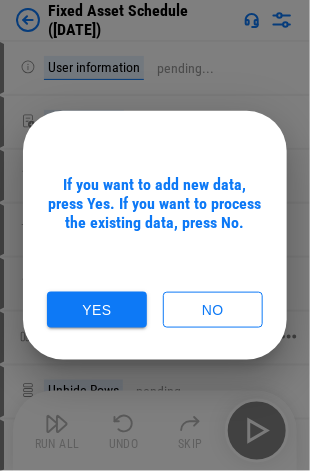 click on "No" at bounding box center (213, 310) 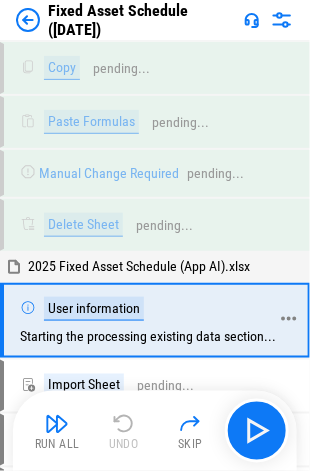 scroll, scrollTop: 3146, scrollLeft: 0, axis: vertical 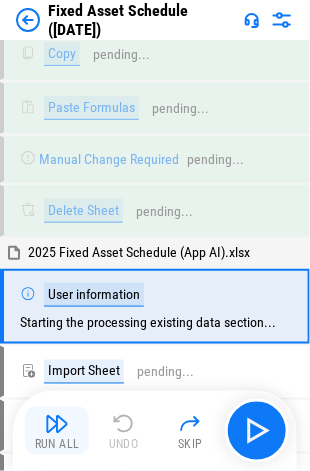 click at bounding box center (57, 424) 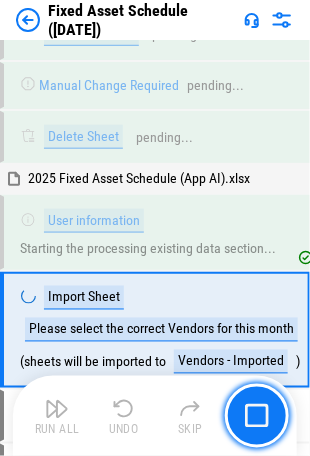 scroll, scrollTop: 3258, scrollLeft: 0, axis: vertical 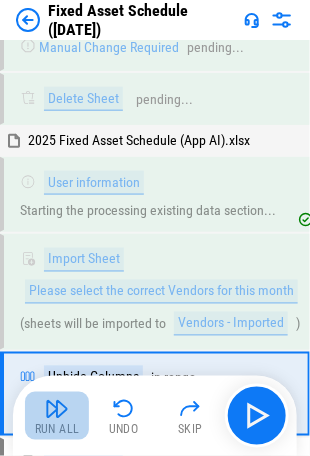 click at bounding box center [57, 409] 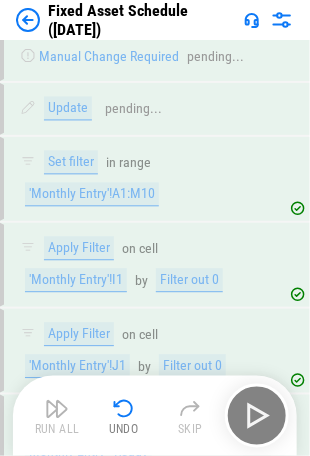 scroll, scrollTop: 4945, scrollLeft: 0, axis: vertical 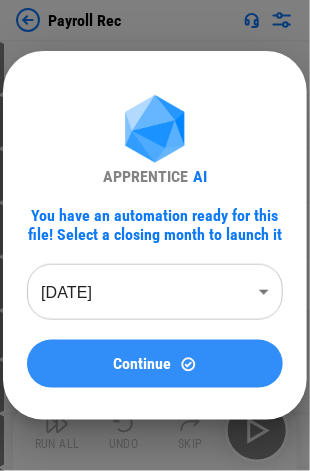 click on "Continue" at bounding box center [143, 364] 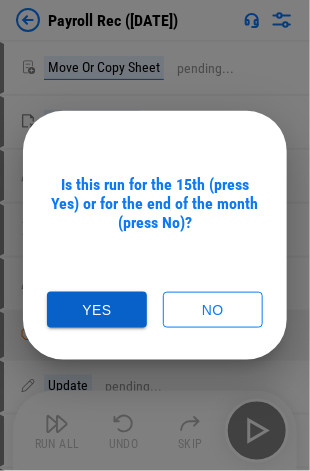 click on "Yes" at bounding box center [97, 310] 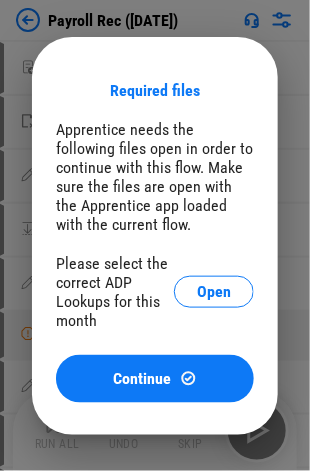 click on "Open" at bounding box center (214, 292) 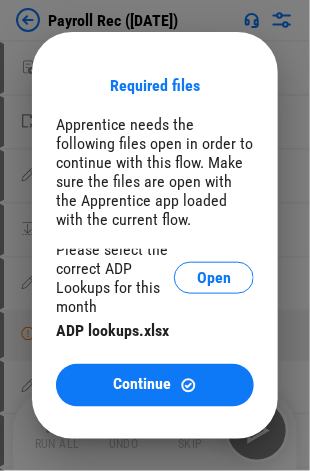 scroll, scrollTop: 11, scrollLeft: 0, axis: vertical 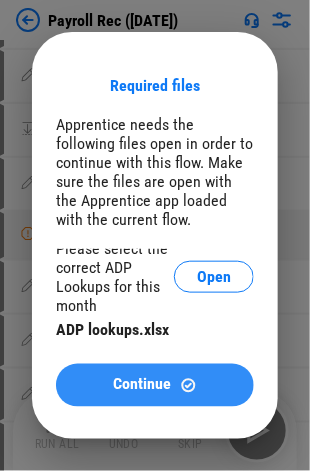 click on "Continue" at bounding box center [143, 385] 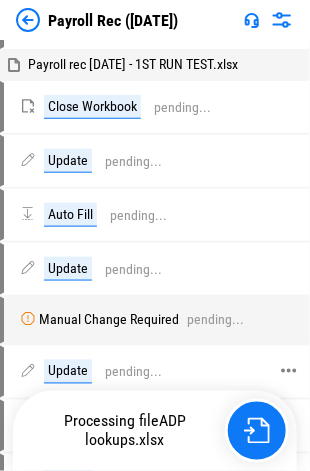 scroll, scrollTop: 0, scrollLeft: 0, axis: both 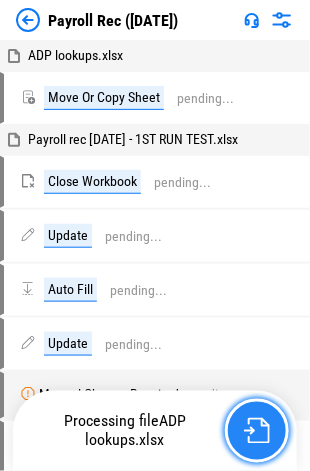 click at bounding box center (257, 431) 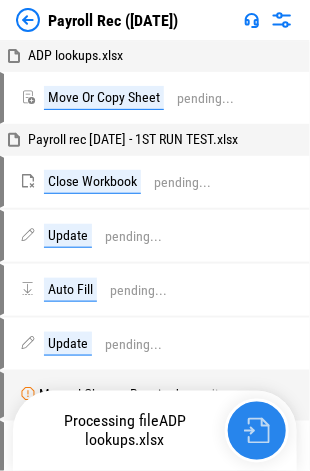 click at bounding box center (257, 431) 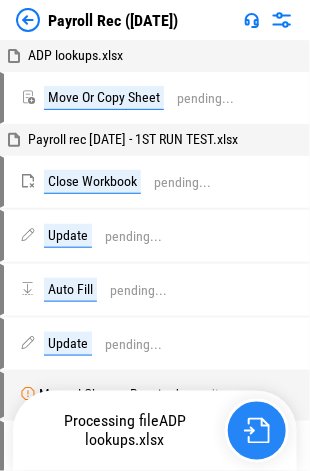click at bounding box center [257, 431] 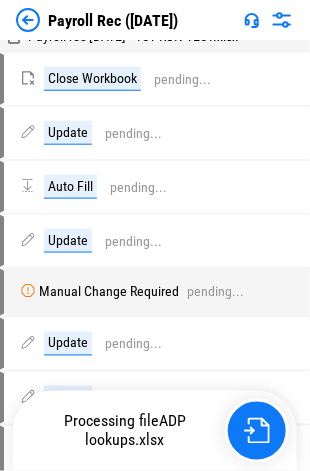 scroll, scrollTop: 400, scrollLeft: 0, axis: vertical 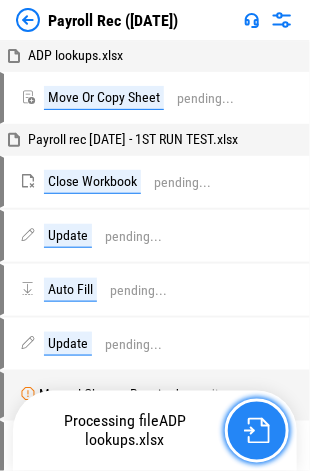 click at bounding box center (257, 431) 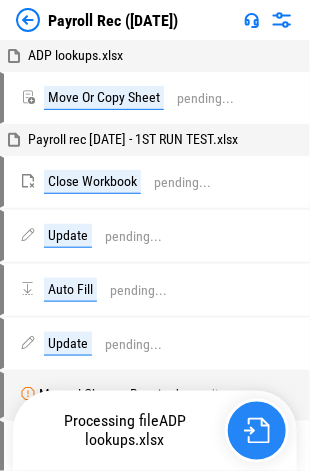 click at bounding box center [257, 431] 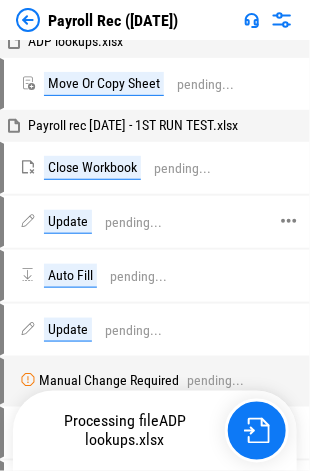 scroll, scrollTop: 0, scrollLeft: 0, axis: both 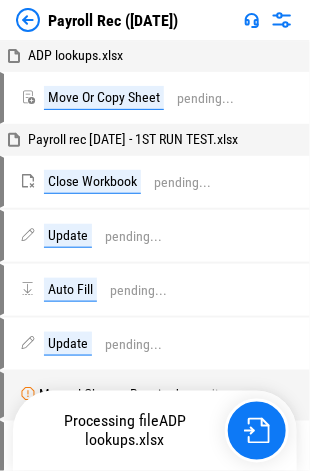 click at bounding box center (28, 20) 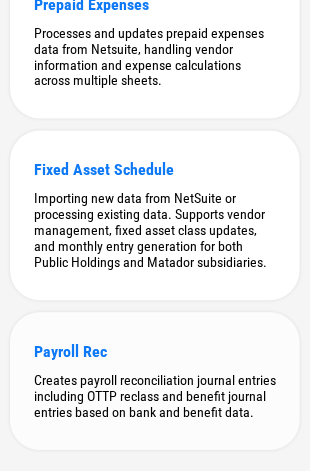 scroll, scrollTop: 382, scrollLeft: 0, axis: vertical 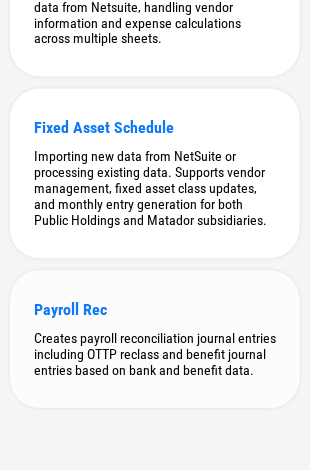 click on "Creates payroll reconciliation journal entries including OTTP reclass and benefit journal entries based on bank and benefit data." at bounding box center (155, 355) 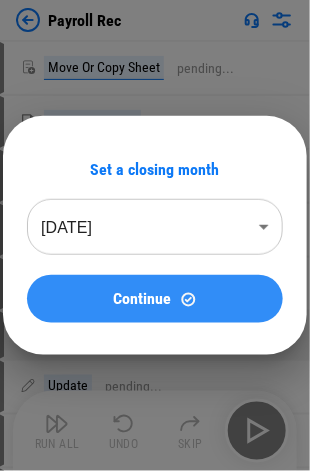 click at bounding box center (188, 299) 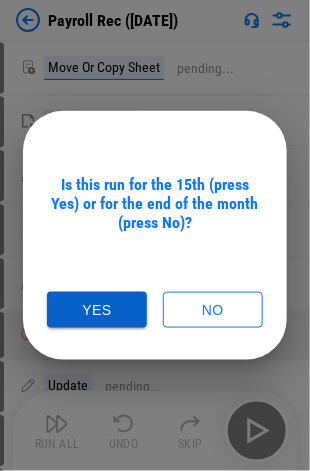click on "Yes" at bounding box center [97, 310] 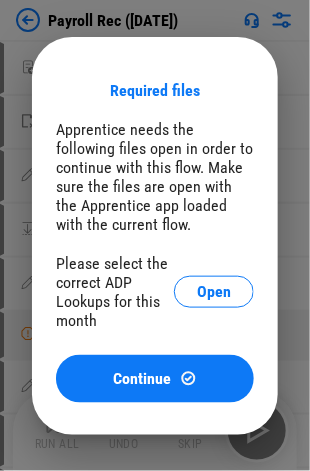 click at bounding box center (188, 378) 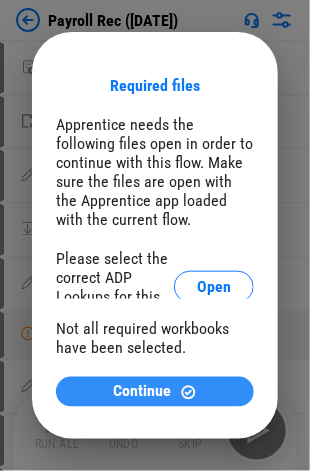 click at bounding box center (188, 392) 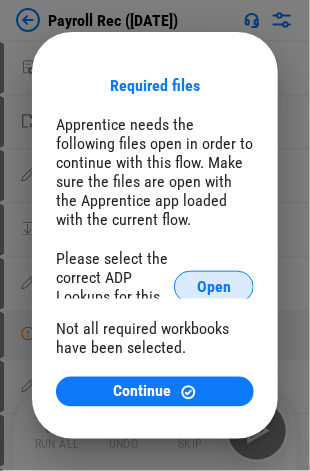 click on "Open" at bounding box center (214, 287) 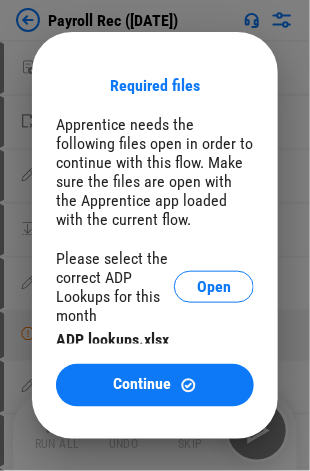 scroll, scrollTop: 11, scrollLeft: 0, axis: vertical 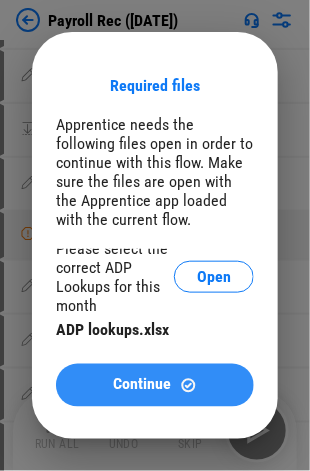 click on "Continue" at bounding box center [143, 385] 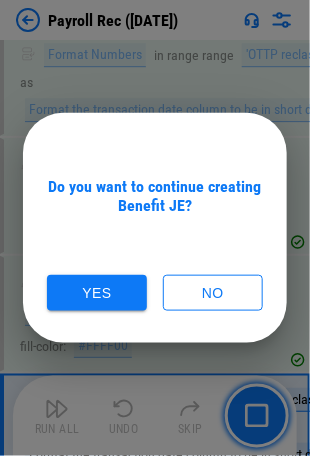 scroll, scrollTop: 5256, scrollLeft: 0, axis: vertical 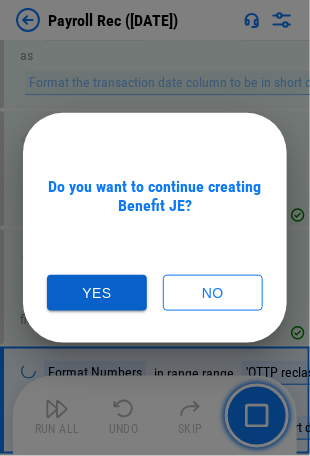 click on "Yes" at bounding box center (97, 293) 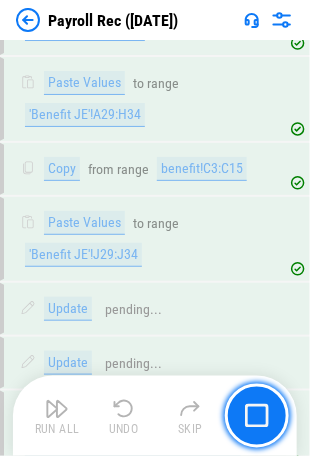 scroll, scrollTop: 10049, scrollLeft: 0, axis: vertical 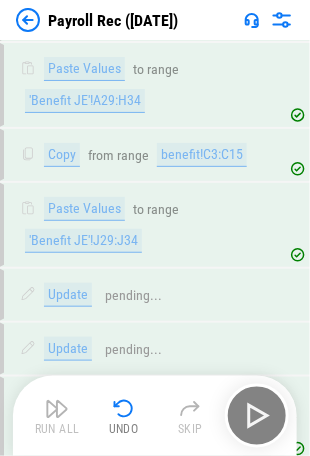 click on "Update cell 'Benefit JE'!L29 to ="Jun 2025 Employee Benefeits - "&M29" at bounding box center (146, 419) 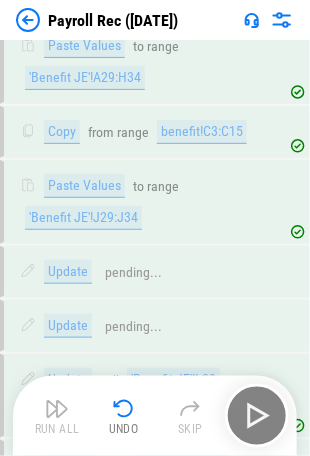 scroll, scrollTop: 10081, scrollLeft: 0, axis: vertical 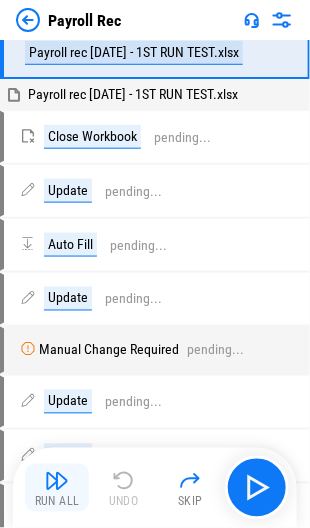 click at bounding box center [57, 481] 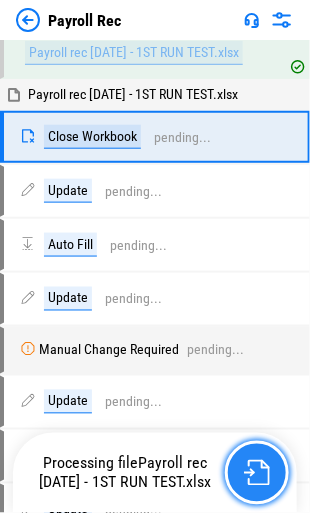 click at bounding box center [257, 473] 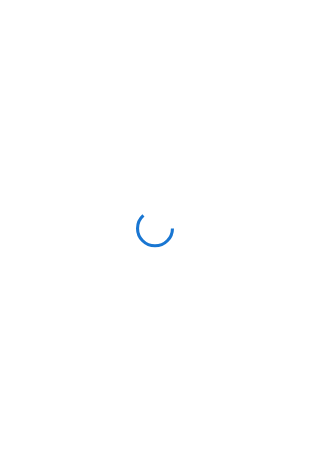 scroll, scrollTop: 0, scrollLeft: 0, axis: both 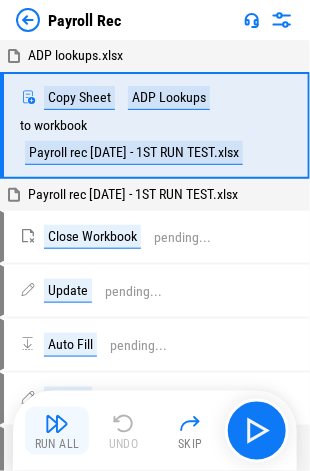 click on "Run All" at bounding box center [57, 431] 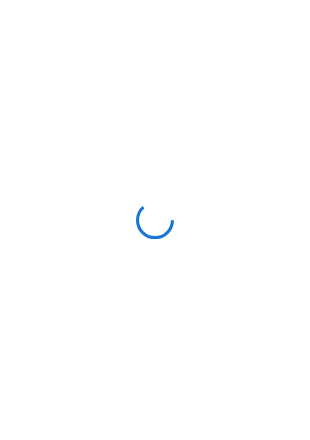 scroll, scrollTop: 0, scrollLeft: 0, axis: both 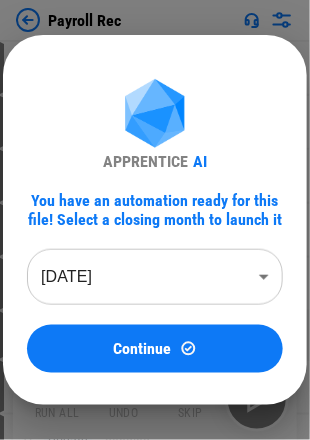 click on "Continue" at bounding box center [143, 349] 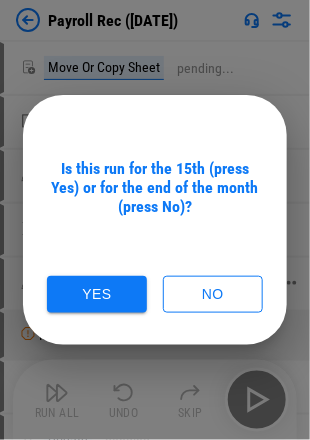 click on "No" at bounding box center [213, 294] 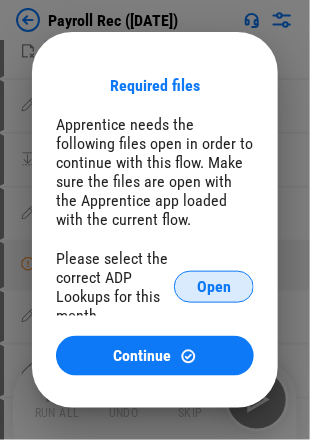 scroll, scrollTop: 100, scrollLeft: 0, axis: vertical 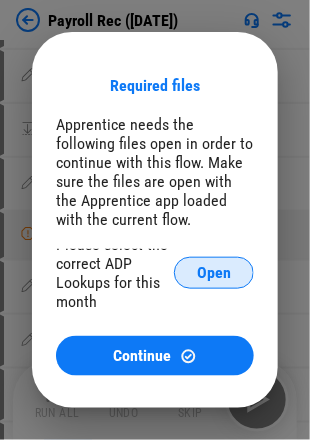 click on "Open" at bounding box center (214, 273) 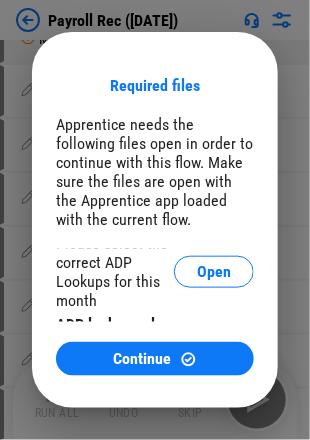 scroll, scrollTop: 300, scrollLeft: 0, axis: vertical 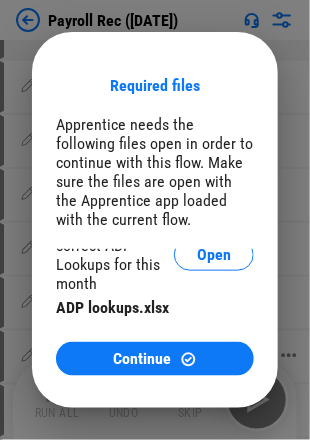 click on "Continue" at bounding box center (155, 359) 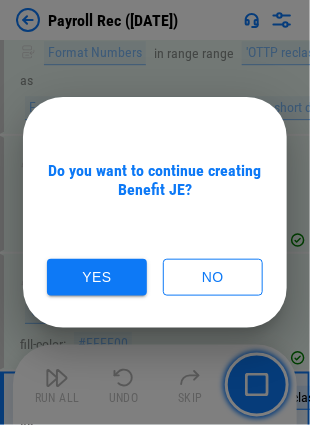 scroll, scrollTop: 5272, scrollLeft: 0, axis: vertical 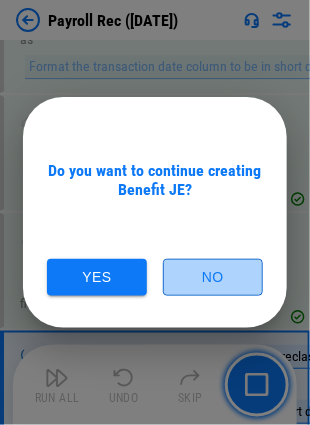 click on "No" at bounding box center (213, 277) 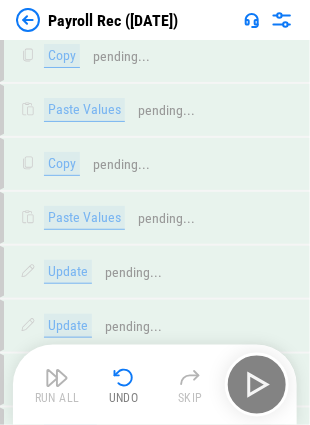 scroll, scrollTop: 8491, scrollLeft: 0, axis: vertical 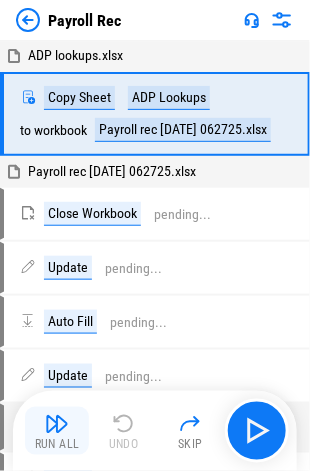 click at bounding box center [57, 424] 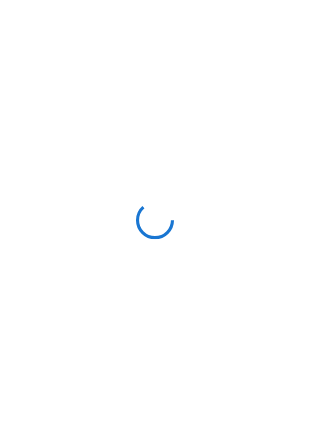 scroll, scrollTop: 0, scrollLeft: 0, axis: both 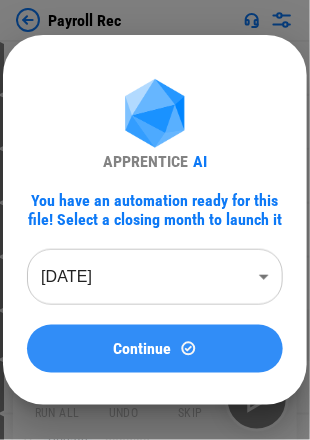 click on "Continue" at bounding box center [155, 349] 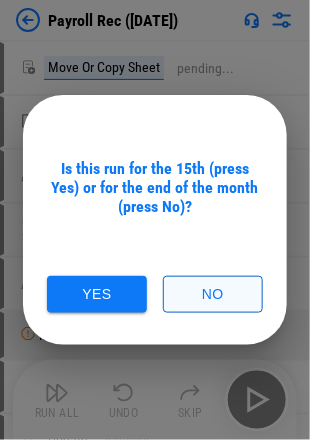 click on "No" at bounding box center (213, 294) 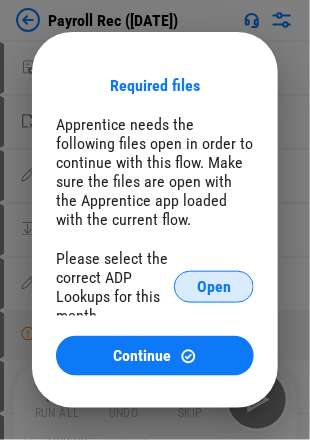 click on "Open" at bounding box center (214, 287) 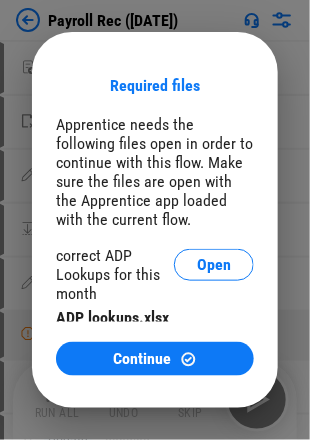 scroll, scrollTop: 32, scrollLeft: 0, axis: vertical 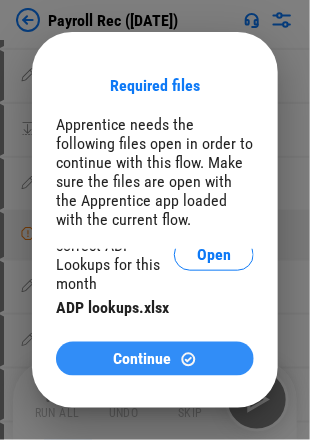 click on "Continue" at bounding box center [143, 359] 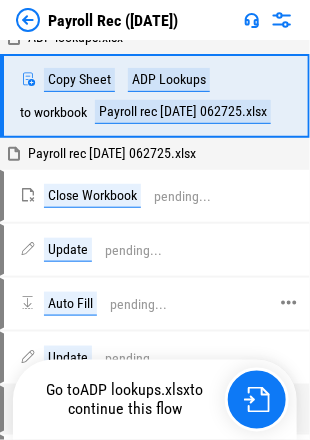 scroll, scrollTop: 0, scrollLeft: 0, axis: both 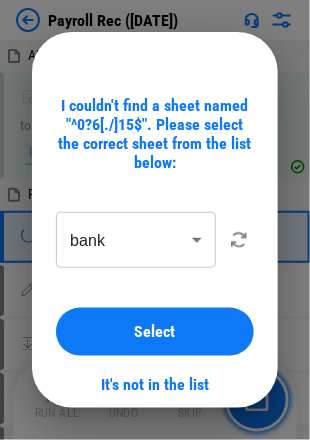 click on "Payroll Rec  (Jun 25) ADP lookups.xlsx Copy Sheet ADP Lookups to workbook Payroll rec June 2025 062725.xlsx Payroll rec June 2025 062725.xlsx Close Workbook ADP lookups.xlsx Update pending... Auto Fill pending... Update pending... Manual Change Required pending... Update pending... Update pending... Update pending... Update pending... Update pending... Update pending... Copy pending... Paste Values pending... Copy pending... Paste Values pending... Copy pending... Paste Values pending... Copy pending... Paste Values pending... Update pending... Auto Fill pending... Set filter pending... Apply Filter pending... Remove Rows pending... Remove filter pending... Add Sheet pending... Change Tab Color pending... Update pending... Update pending... Change Format pending... Format Numbers pending... Copy pending... Paste Values pending... Format Numbers pending... Copy pending... Paste Values pending... Copy pending... Paste Values pending... Update pending... Update pending... Copy pending... Paste Values" at bounding box center (155, 220) 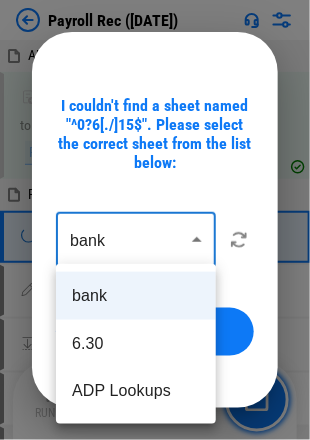 click on "6.30" at bounding box center [136, 344] 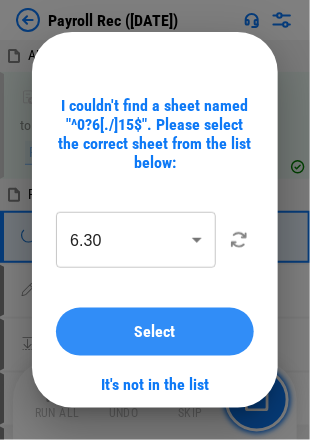 click on "Select" at bounding box center [155, 332] 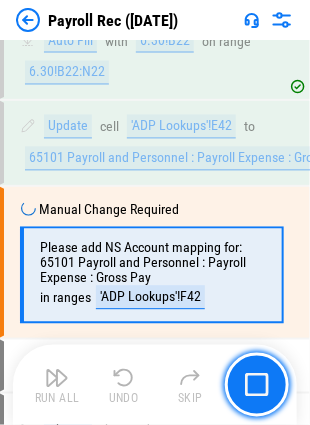 scroll, scrollTop: 379, scrollLeft: 0, axis: vertical 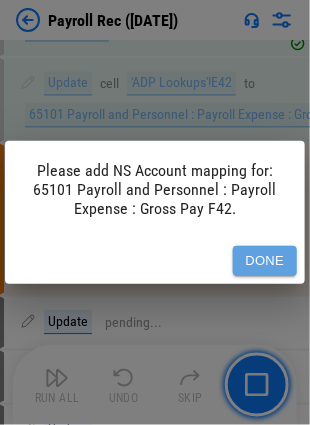 drag, startPoint x: 275, startPoint y: 256, endPoint x: 279, endPoint y: 244, distance: 12.649111 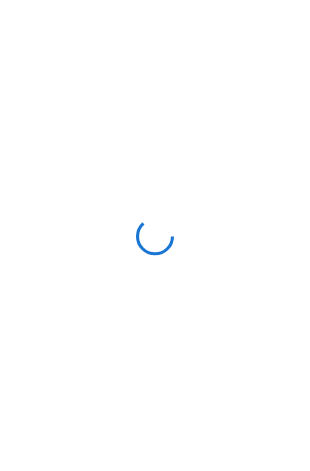 scroll, scrollTop: 0, scrollLeft: 0, axis: both 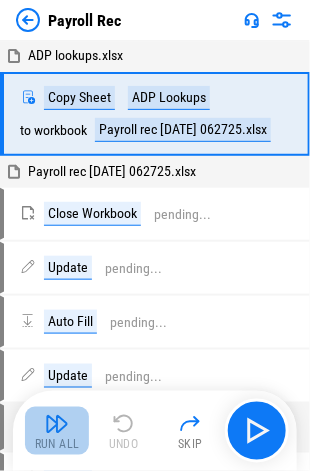 click at bounding box center [57, 424] 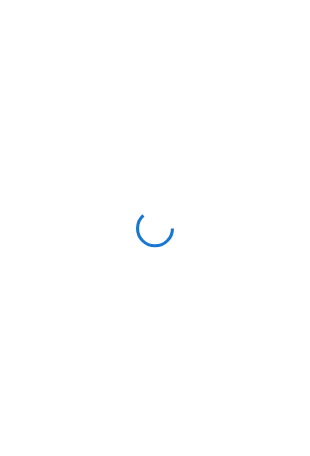 scroll, scrollTop: 0, scrollLeft: 0, axis: both 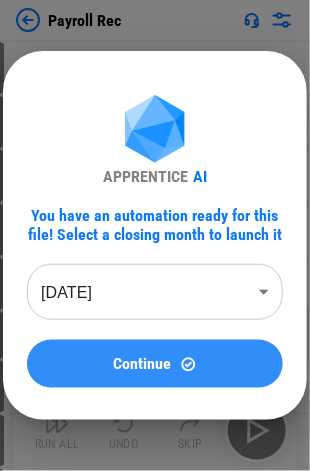 click on "Continue" at bounding box center [155, 364] 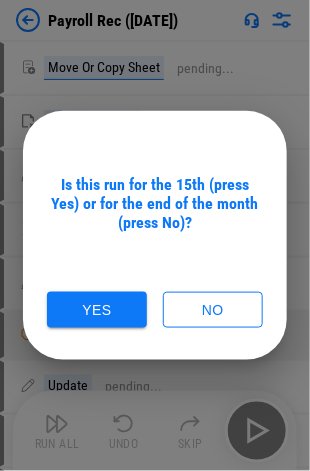 click on "Is this run for the 15th (press Yes) or for the end of the month (press No)? Yes No" at bounding box center [155, 252] 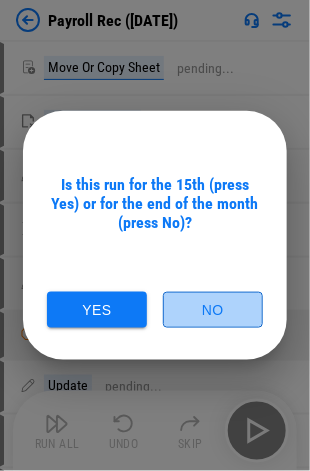 click on "No" at bounding box center [213, 310] 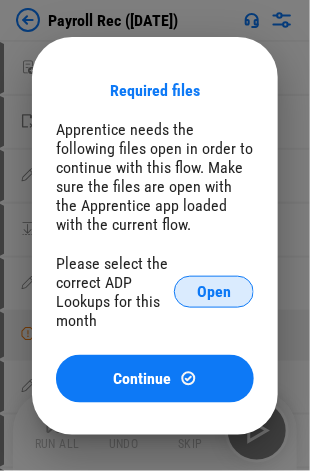 click on "Open" at bounding box center (214, 292) 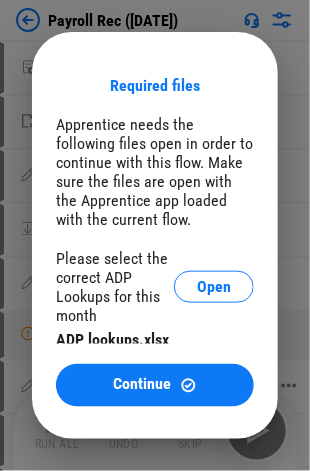 click on "Continue" at bounding box center (155, 385) 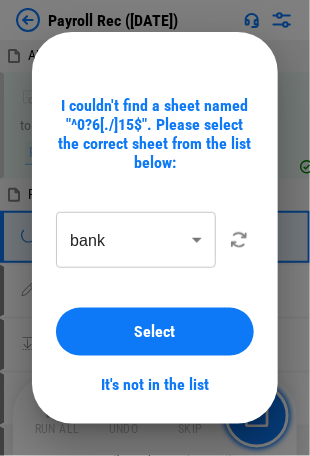 click on "Payroll Rec  (Jun 25) ADP lookups.xlsx Copy Sheet ADP Lookups to workbook Payroll rec June 2025 EOM - 1ST RUN TEST.xlsx Payroll rec June 2025 EOM - 1ST RUN TEST.xlsx Close Workbook ADP lookups.xlsx Update pending... Auto Fill pending... Update pending... Manual Change Required pending... Update pending... Update pending... Update pending... Update pending... Update pending... Update pending... Copy pending... Paste Values pending... Copy pending... Paste Values pending... Copy pending... Paste Values pending... Copy pending... Paste Values pending... Update pending... Auto Fill pending... Set filter pending... Apply Filter pending... Remove Rows pending... Remove filter pending... Add Sheet pending... Change Tab Color pending... Update pending... Update pending... Change Format pending... Format Numbers pending... Copy pending... Paste Values pending... Format Numbers pending... Copy pending... Paste Values pending... Copy pending... Paste Values pending... Update pending... Update pending... Copy" at bounding box center [155, 228] 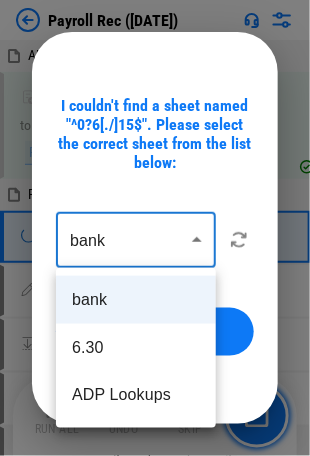 click on "6.30" at bounding box center [136, 348] 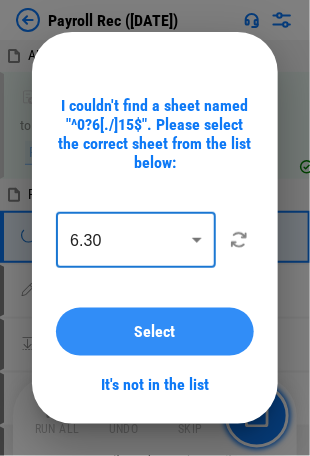 click on "Select" at bounding box center (155, 332) 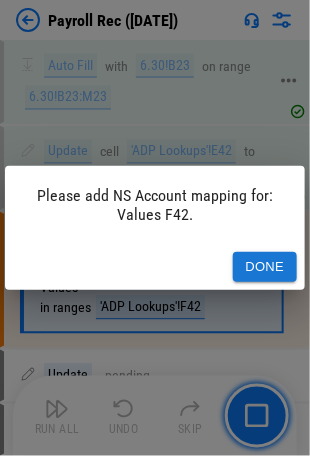scroll, scrollTop: 333, scrollLeft: 0, axis: vertical 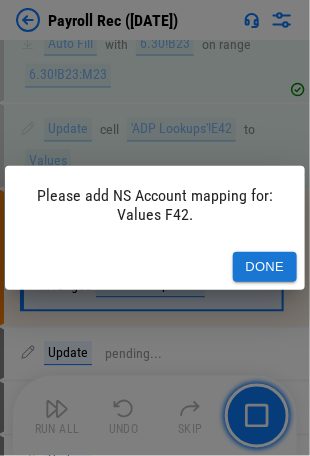 click on "Done" at bounding box center (265, 267) 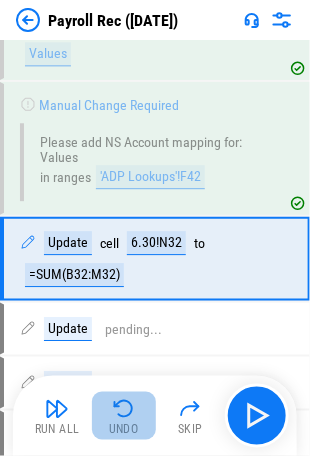 click at bounding box center (124, 409) 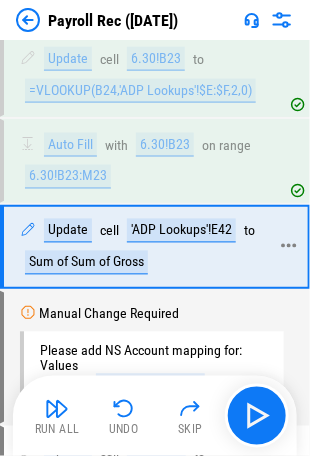 scroll, scrollTop: 223, scrollLeft: 0, axis: vertical 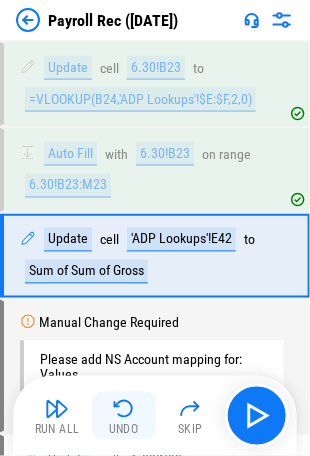 click at bounding box center (124, 409) 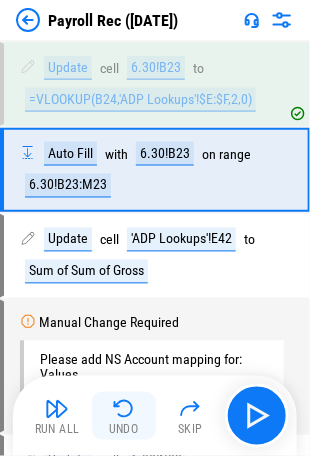 click at bounding box center [124, 409] 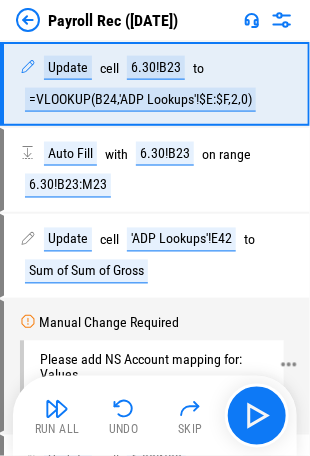 scroll, scrollTop: 23, scrollLeft: 0, axis: vertical 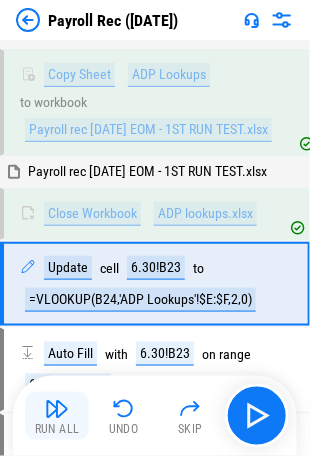 click on "Run All" at bounding box center [57, 430] 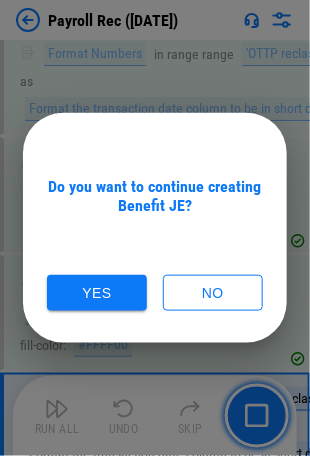scroll, scrollTop: 5351, scrollLeft: 0, axis: vertical 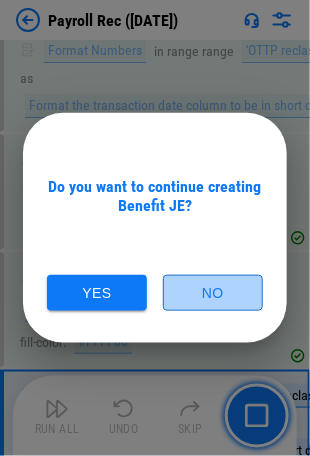 click on "No" at bounding box center (213, 293) 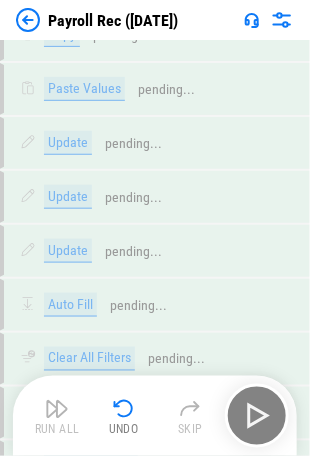 scroll, scrollTop: 8554, scrollLeft: 0, axis: vertical 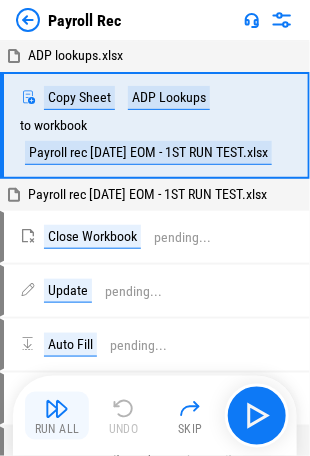 click at bounding box center [57, 409] 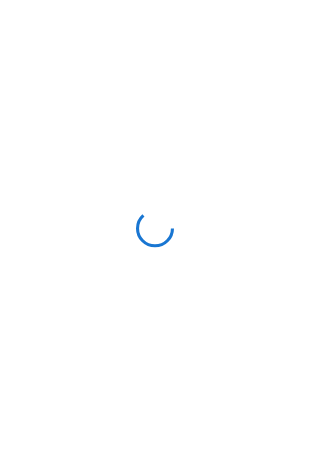 scroll, scrollTop: 0, scrollLeft: 0, axis: both 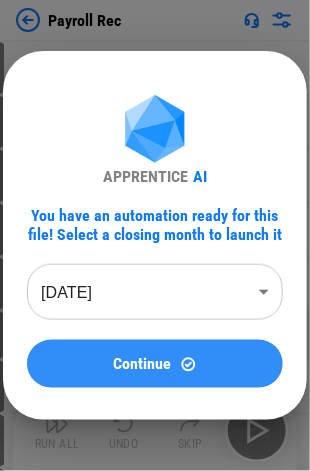 click on "Continue" at bounding box center (155, 364) 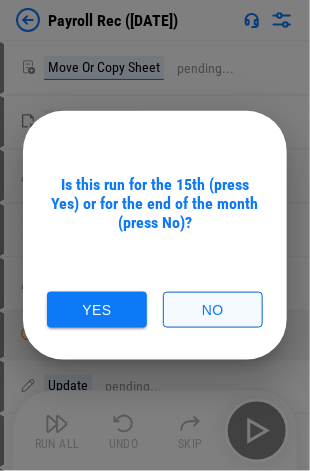 click on "No" at bounding box center (213, 310) 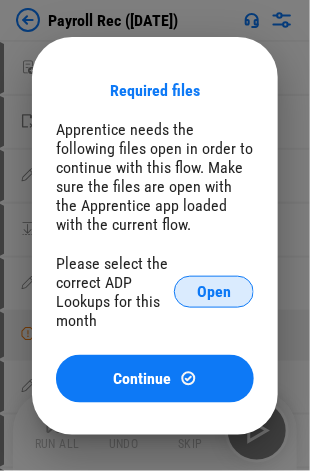 click on "Open" at bounding box center (214, 292) 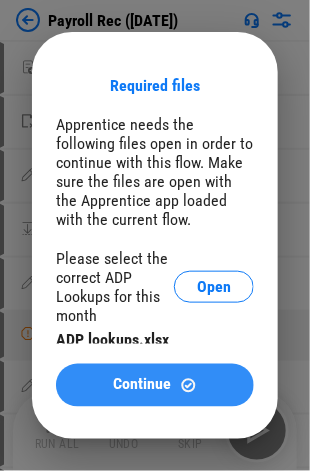 click on "Continue" at bounding box center [143, 385] 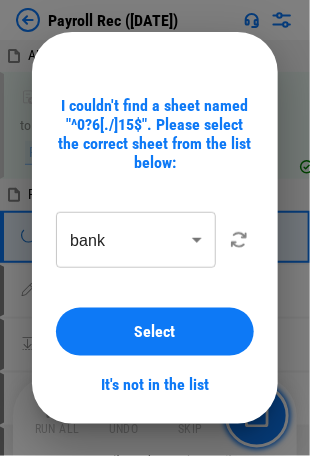 click on "Payroll Rec  ([DATE]) ADP lookups.xlsx Copy Sheet ADP Lookups to workbook Payroll rec [DATE] EOM - 1ST RUN TEST.xlsx Payroll rec [DATE] EOM - 1ST RUN TEST.xlsx Close Workbook ADP lookups.xlsx Update pending... Auto Fill pending... Update pending... Manual Change Required pending... Update pending... Update pending... Update pending... Update pending... Update pending... Update pending... Copy pending... Paste Values pending... Copy pending... Paste Values pending... Copy pending... Paste Values pending... Copy pending... Paste Values pending... Update pending... Auto Fill pending... Set filter pending... Apply Filter pending... Remove Rows pending... Remove filter pending... Add Sheet pending... Change Tab Color pending... Update pending... Update pending... Change Format pending... Format Numbers pending... Copy pending... Paste Values pending... Format Numbers pending... Copy pending... Paste Values pending... Copy pending... Paste Values pending... Update pending... Update pending... Copy" at bounding box center (155, 228) 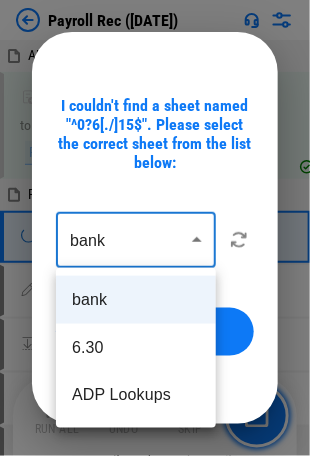 click on "6.30" at bounding box center [136, 348] 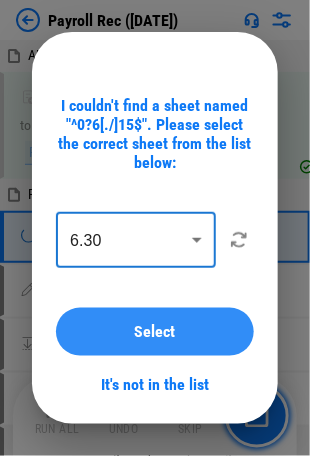 click on "Select" at bounding box center [155, 332] 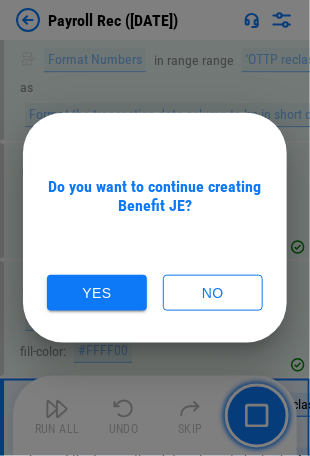 scroll, scrollTop: 5233, scrollLeft: 0, axis: vertical 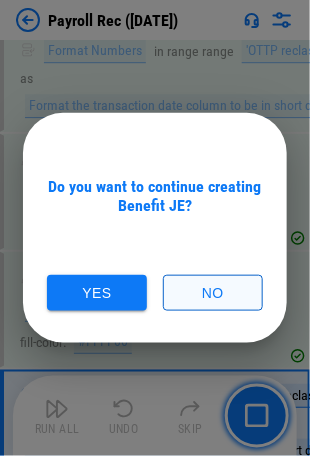 click on "No" at bounding box center (213, 293) 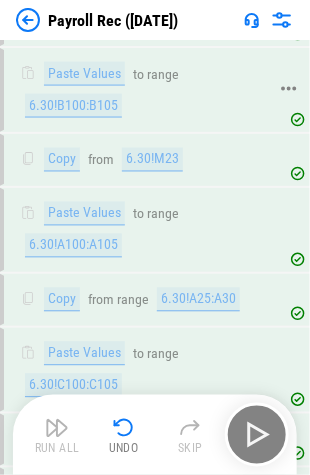 scroll, scrollTop: 933, scrollLeft: 0, axis: vertical 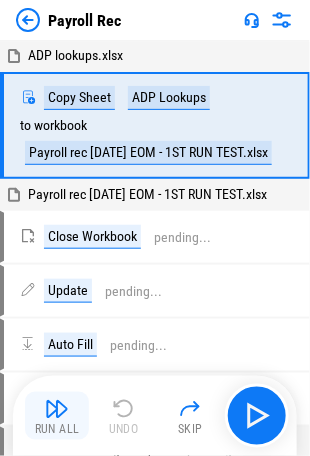 click at bounding box center [57, 409] 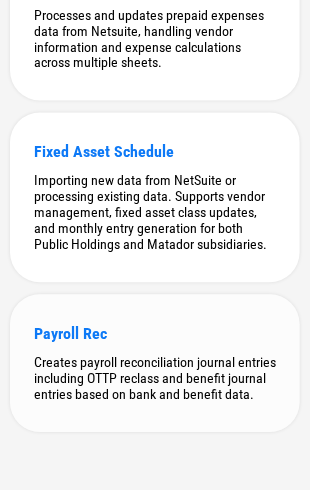 scroll, scrollTop: 363, scrollLeft: 0, axis: vertical 